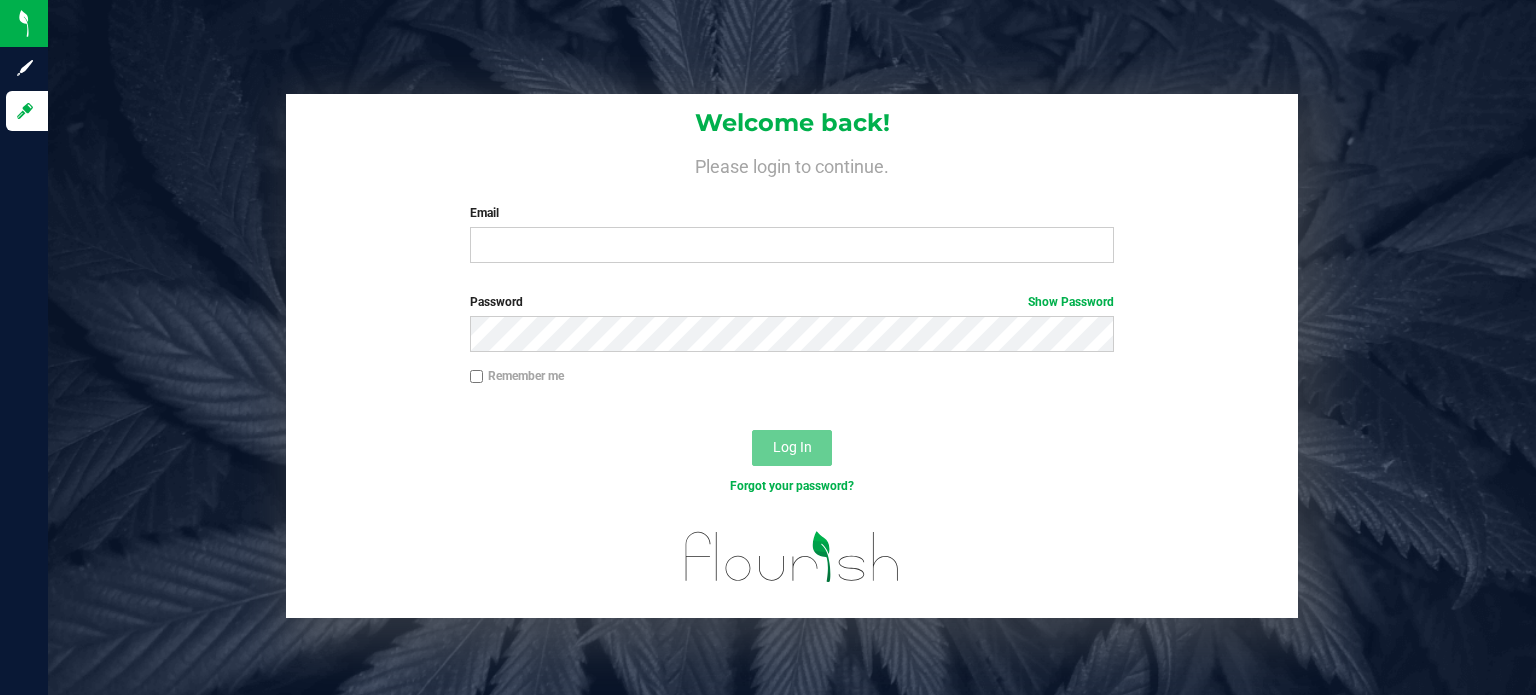 scroll, scrollTop: 0, scrollLeft: 0, axis: both 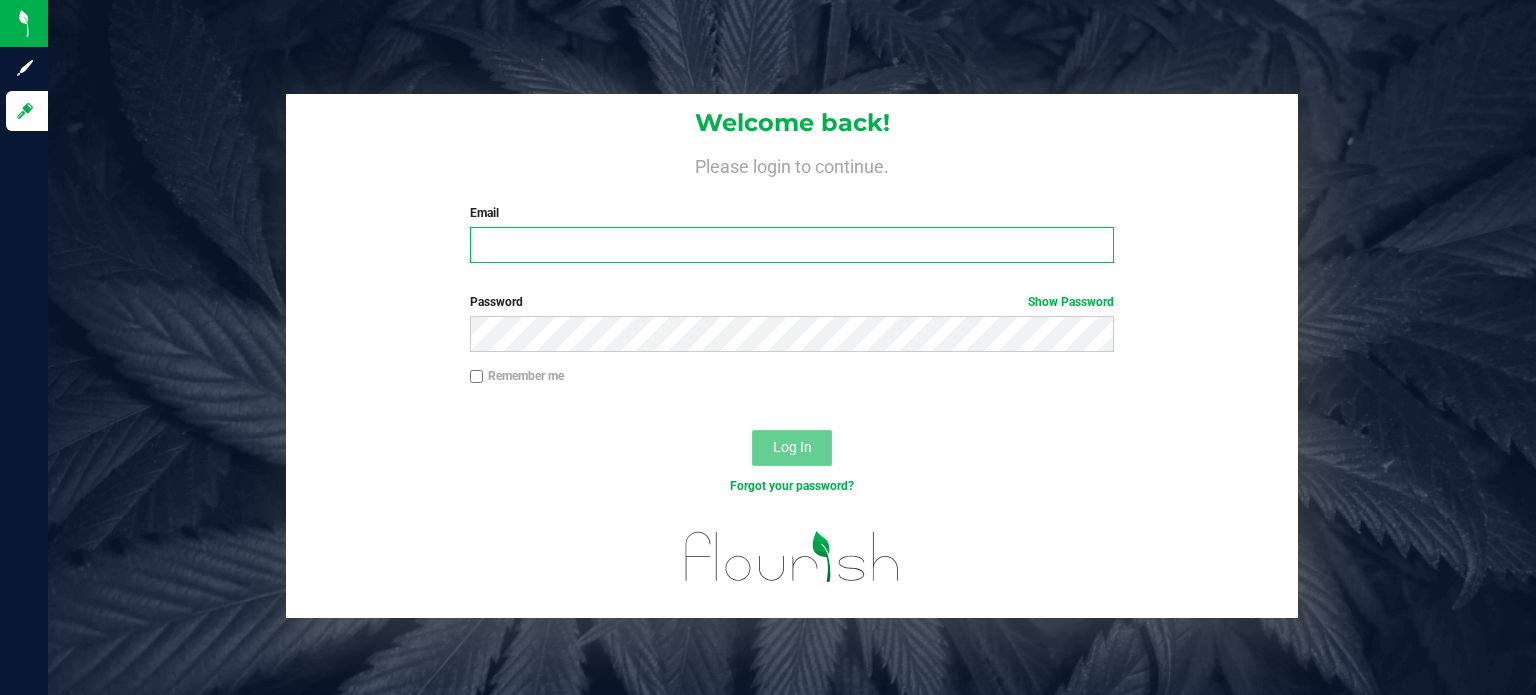 type on "[EMAIL]" 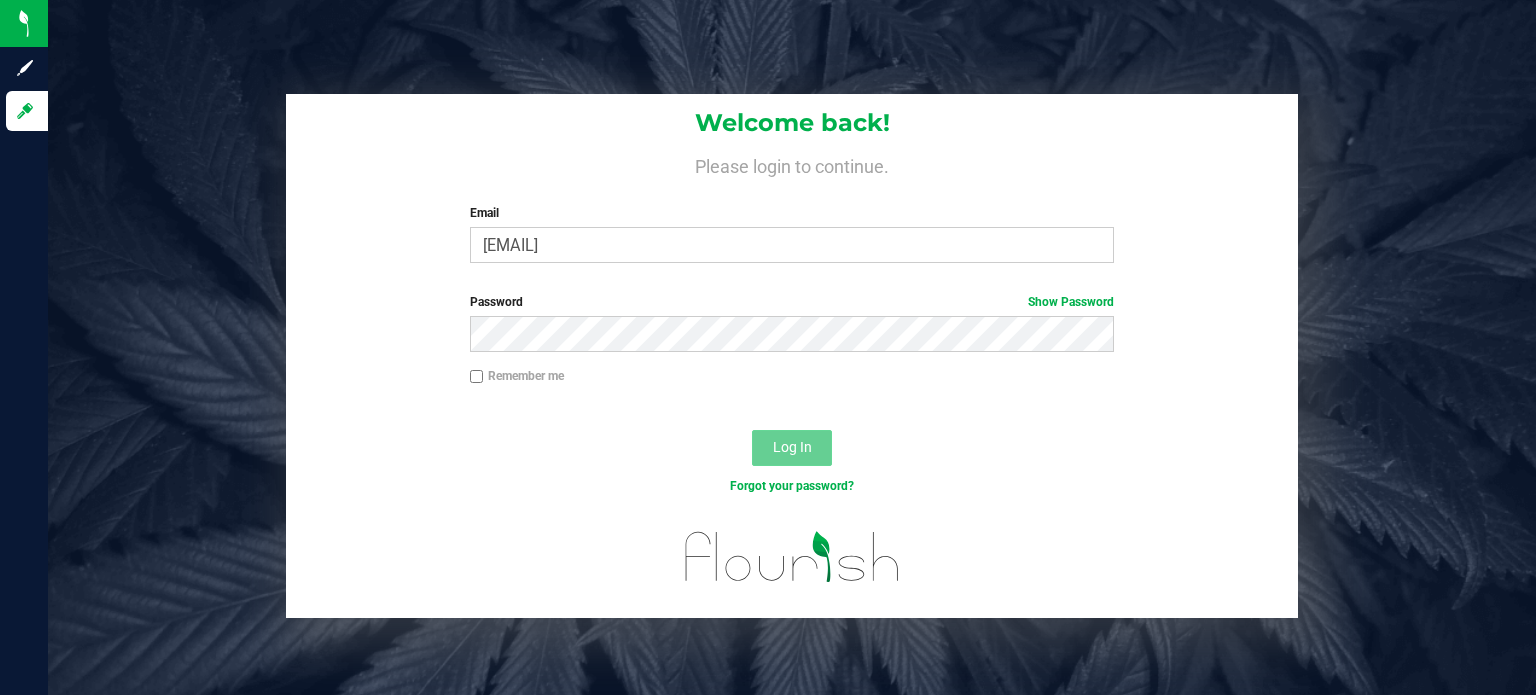 click on "Log In" at bounding box center [792, 447] 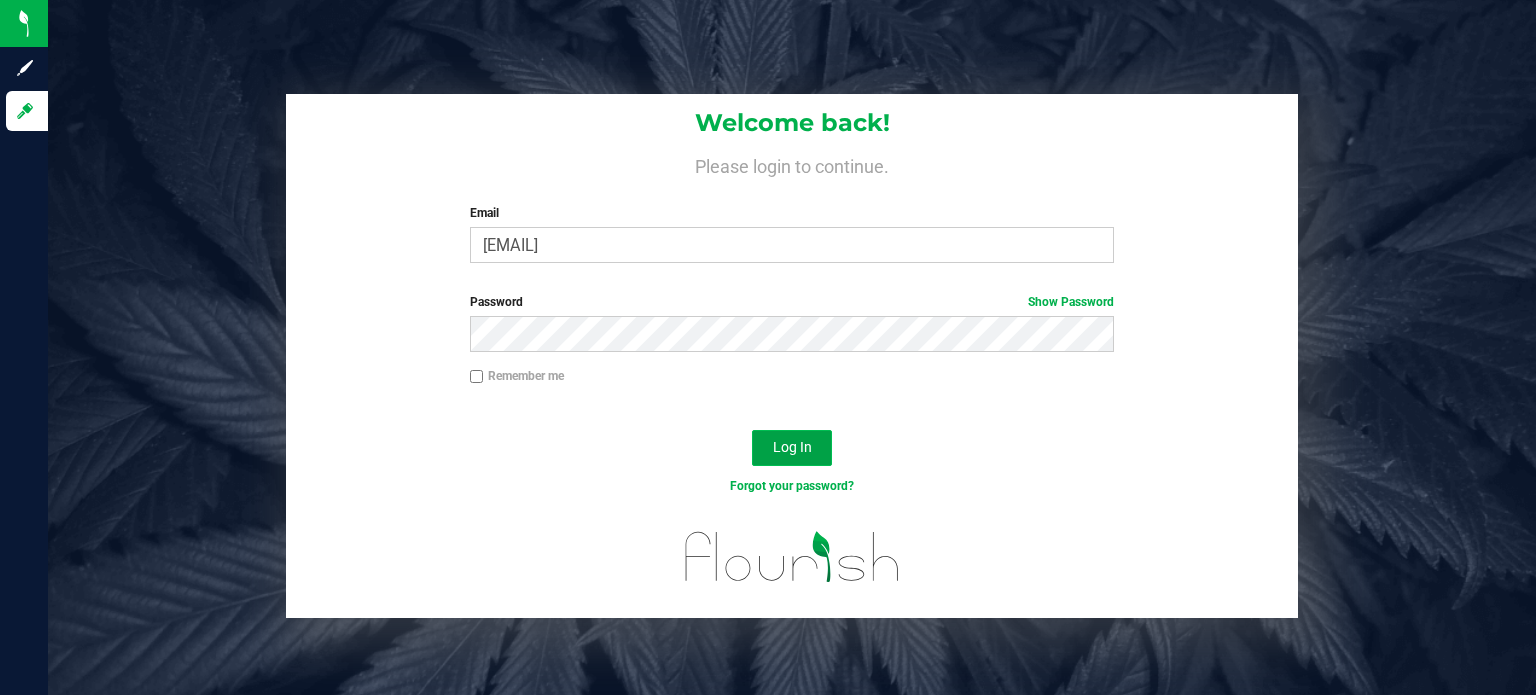 click on "Log In" at bounding box center [792, 448] 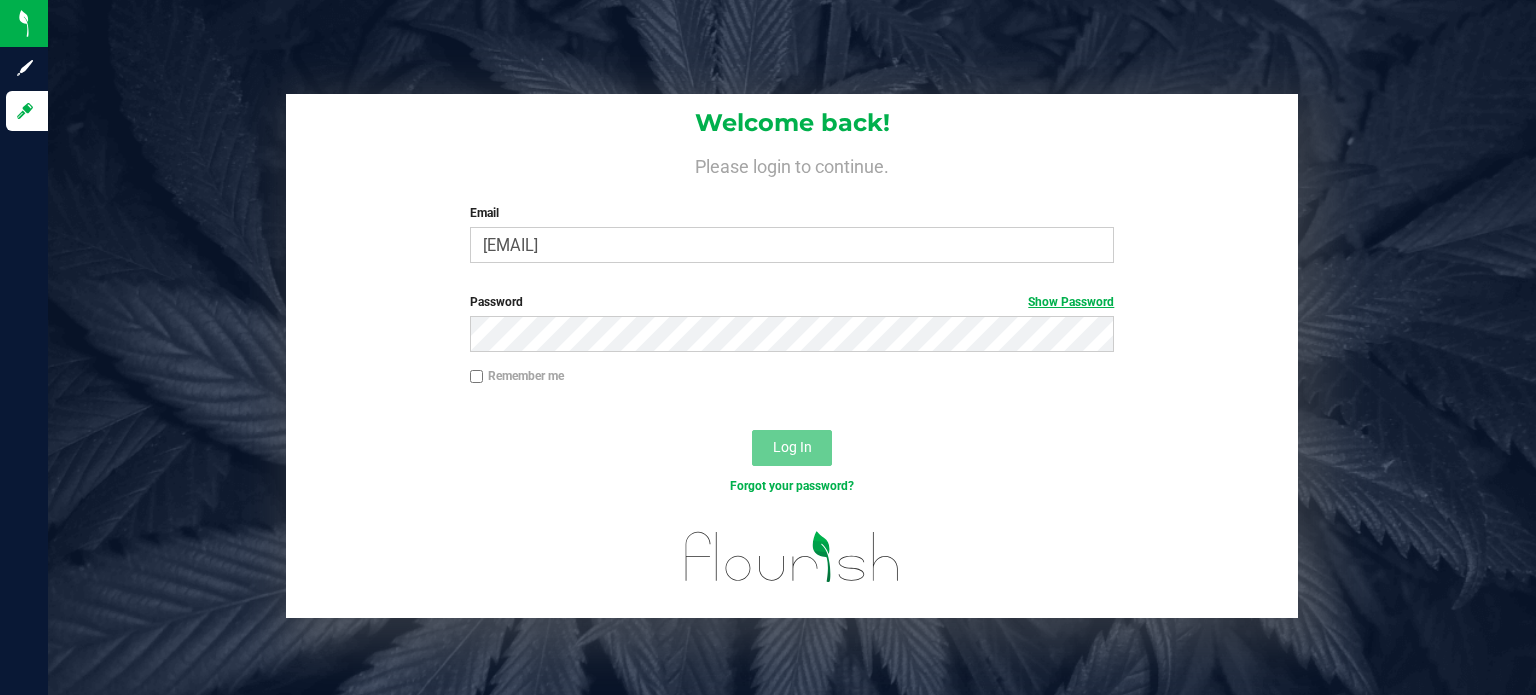 click on "Show Password" at bounding box center (1071, 302) 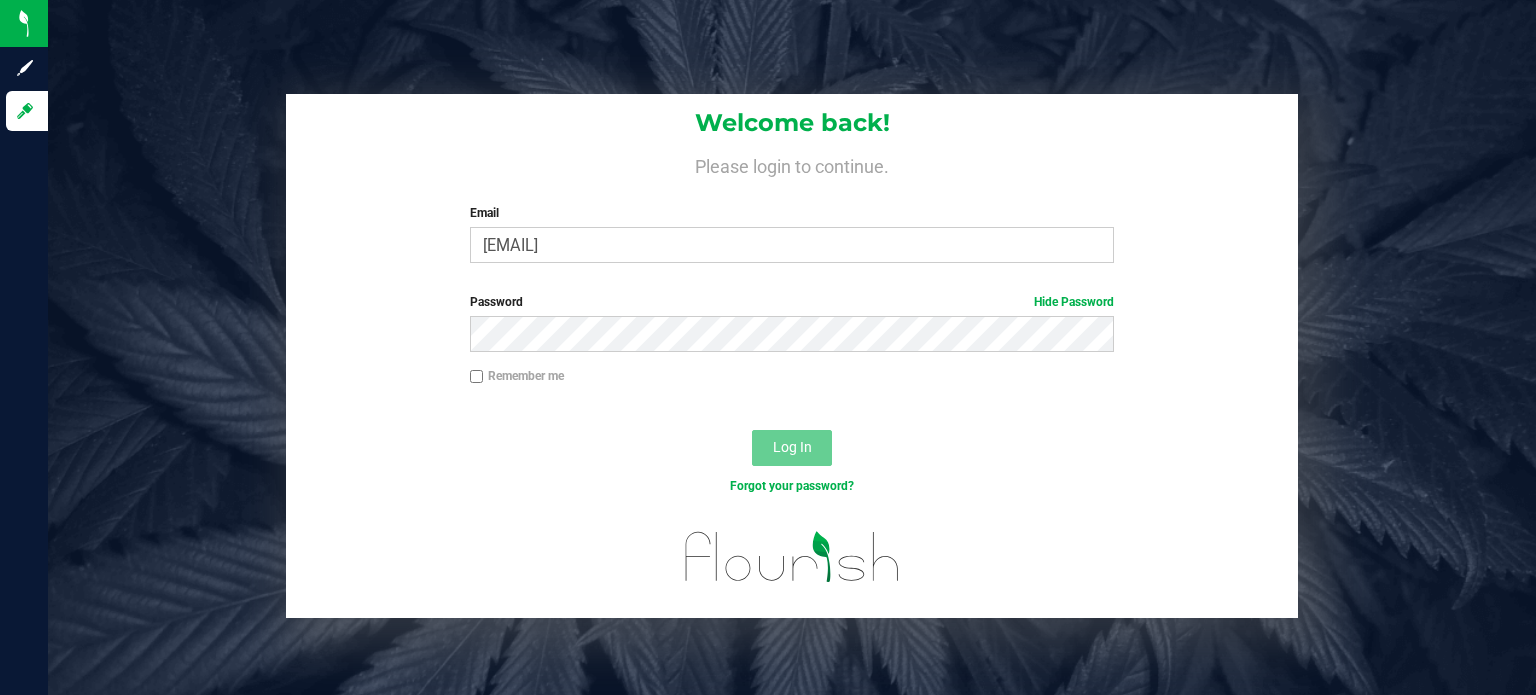 click on "Remember me" at bounding box center (792, 386) 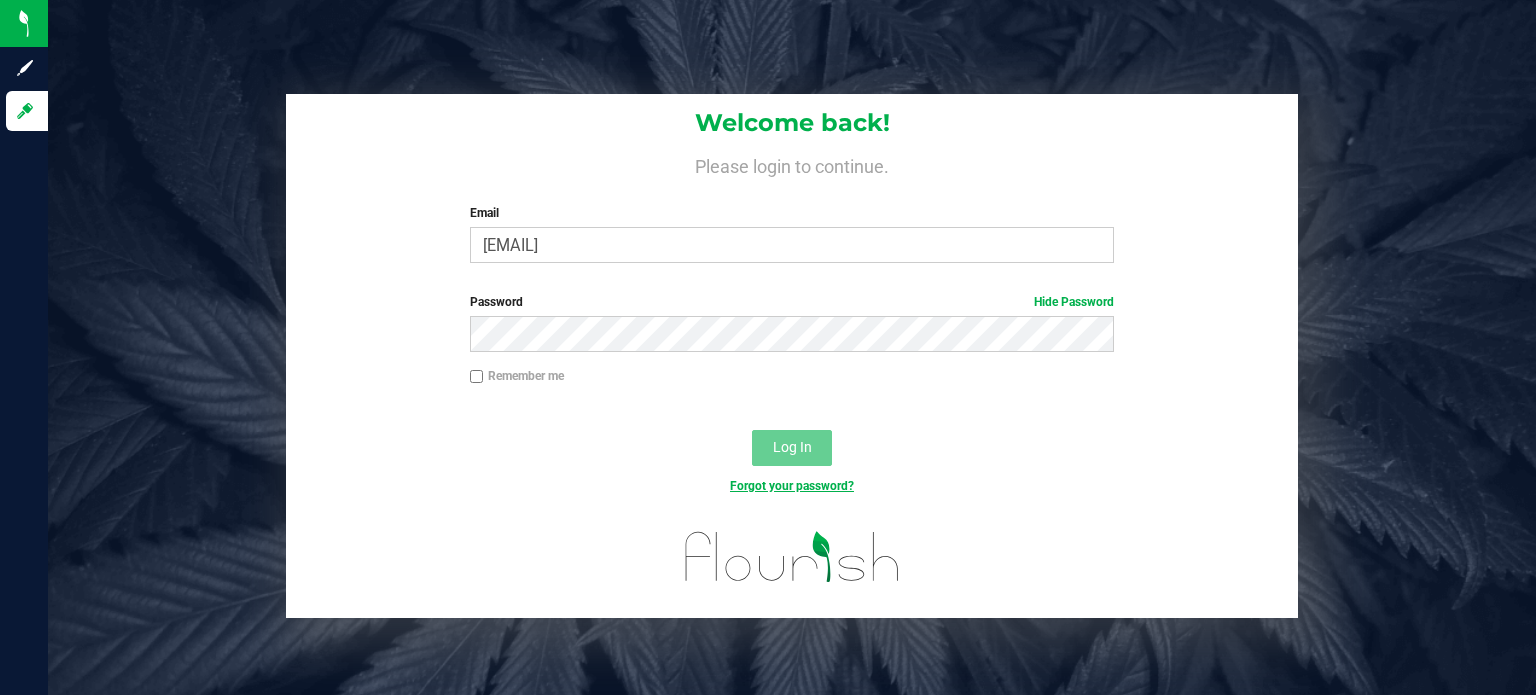 click on "Forgot your password?" at bounding box center [792, 486] 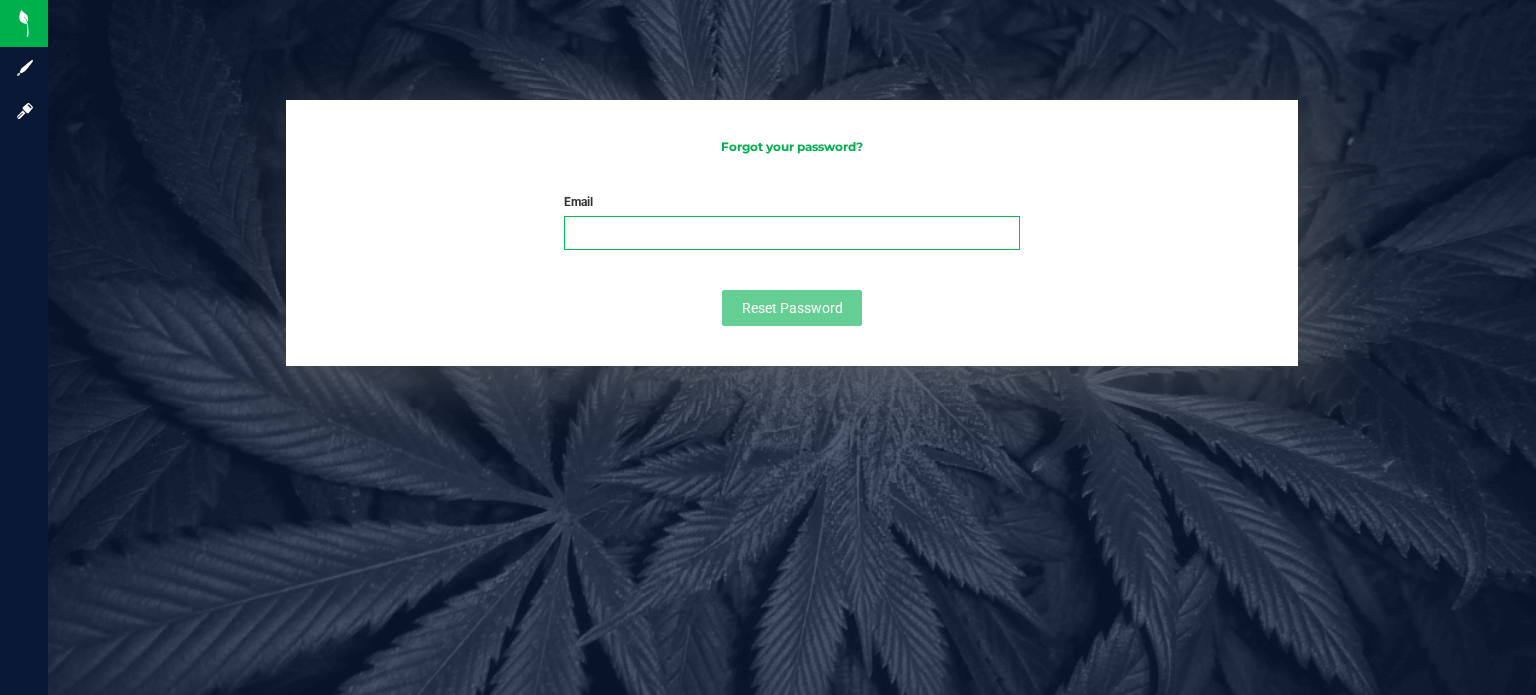click on "Email" at bounding box center [792, 233] 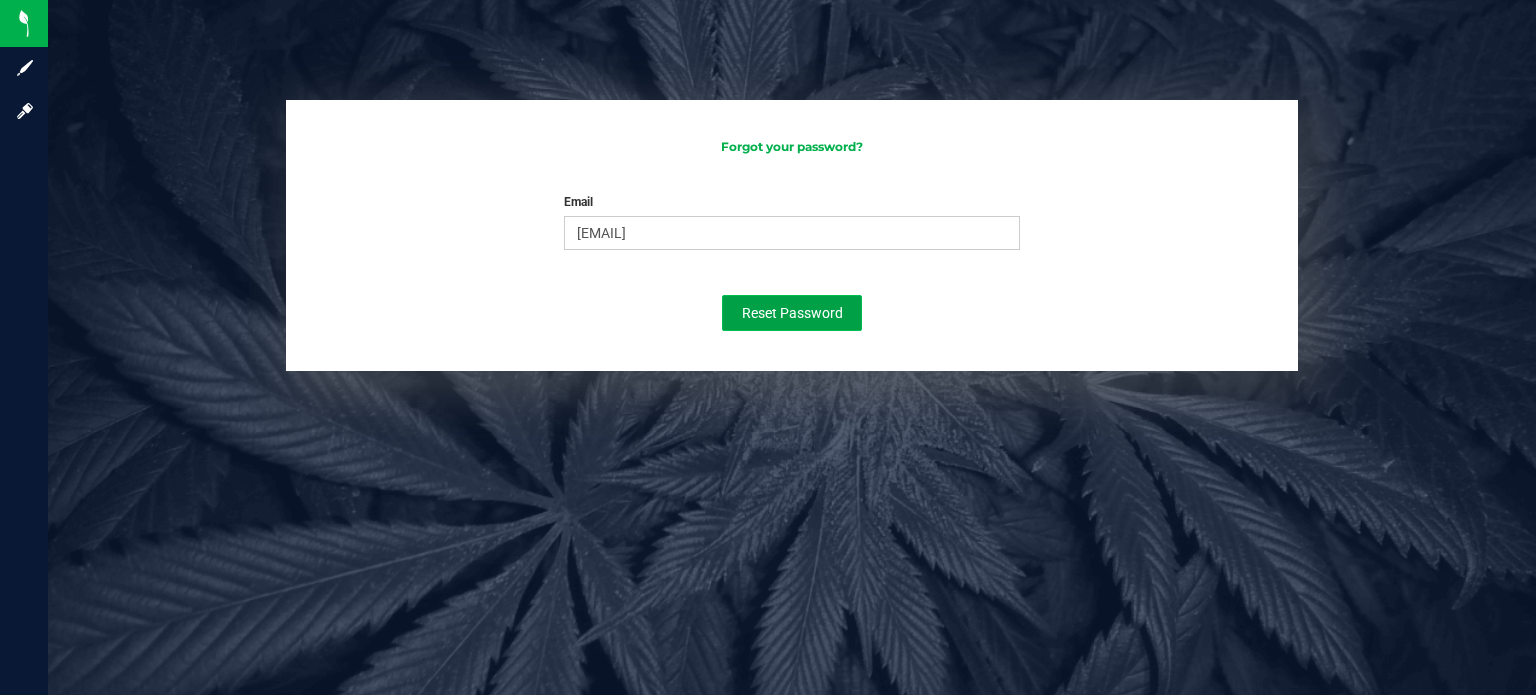 click on "Reset Password" at bounding box center (792, 313) 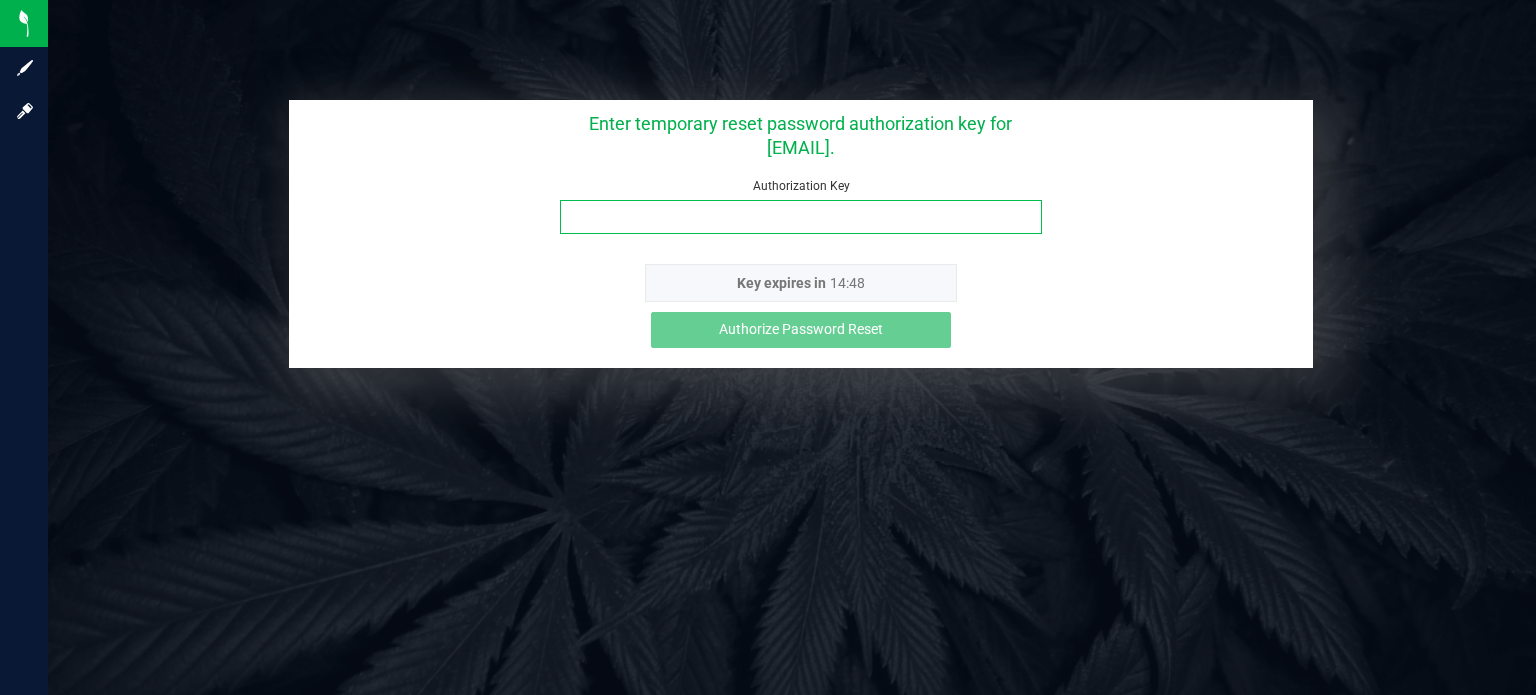 click on "Authorization Key" at bounding box center (801, 217) 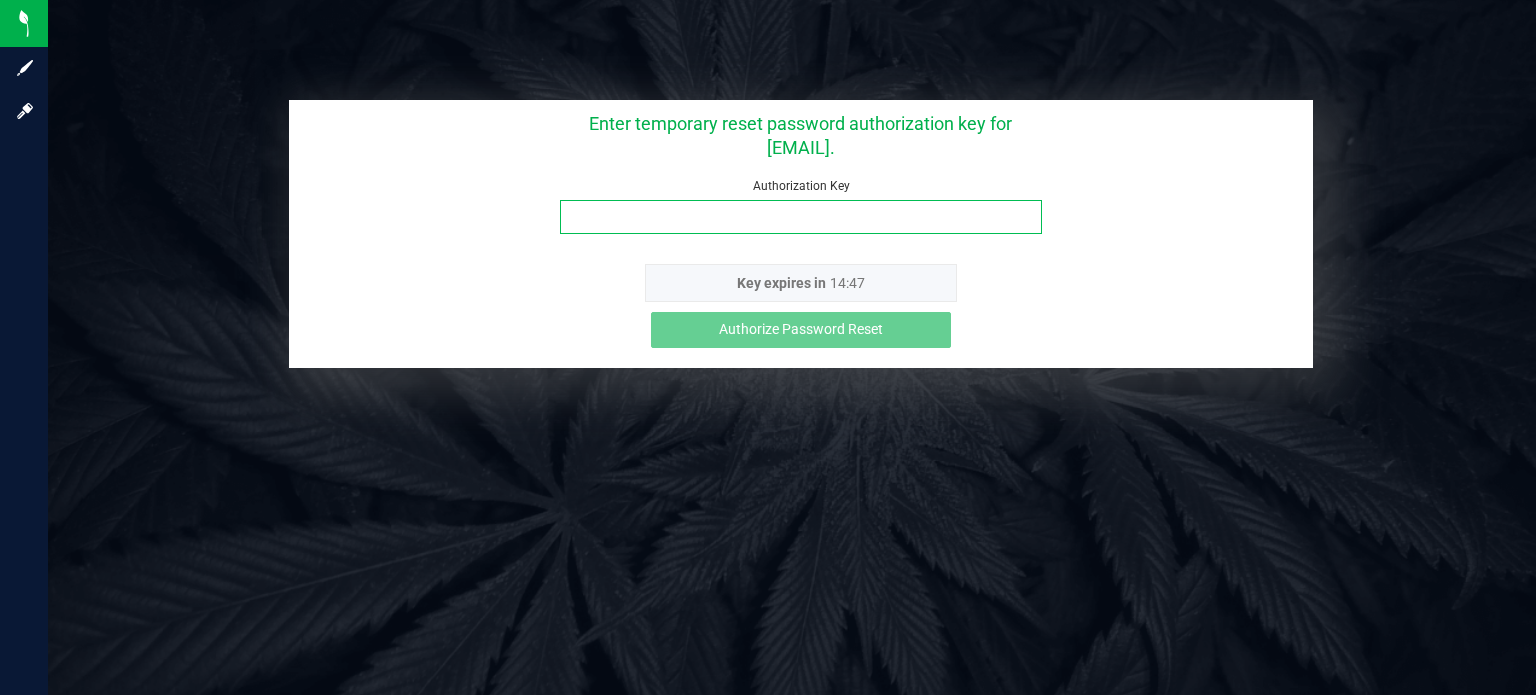 paste on "[TEXT]" 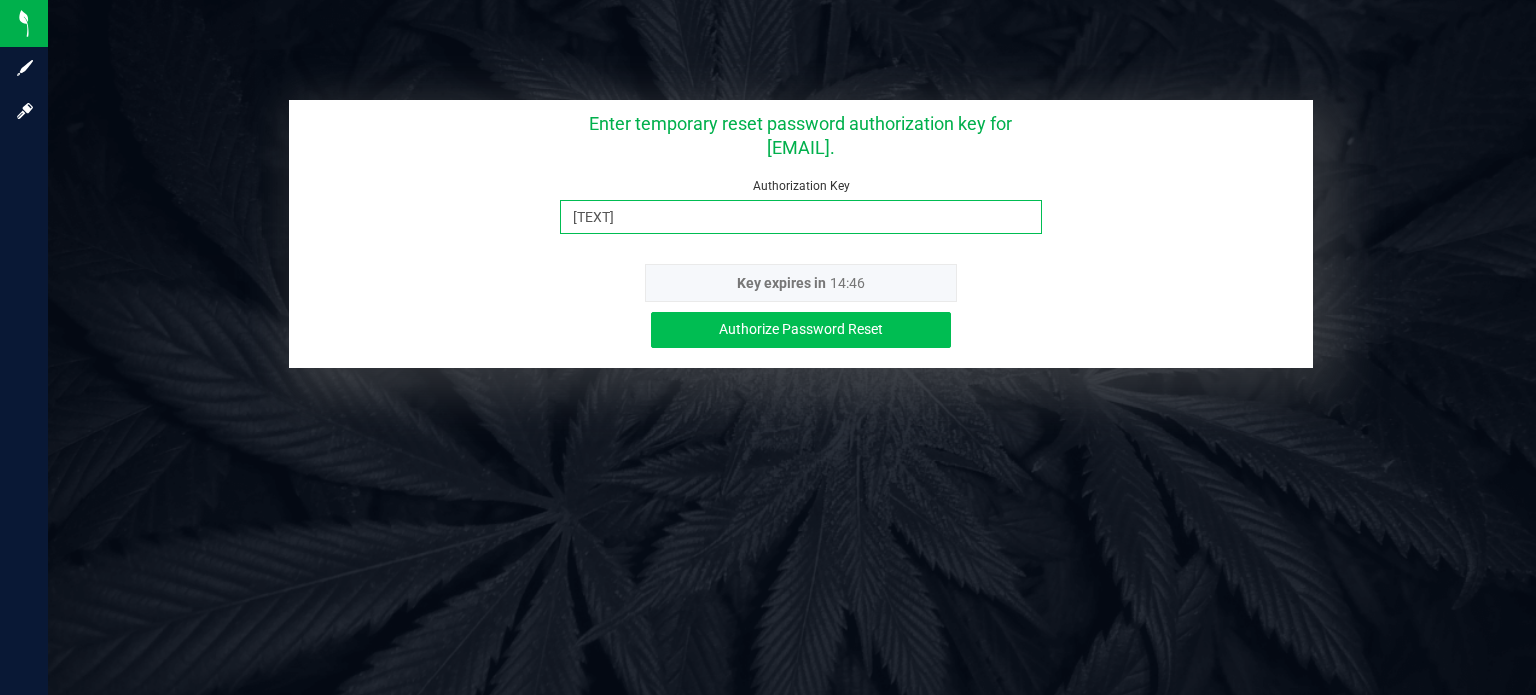 type on "[TEXT]" 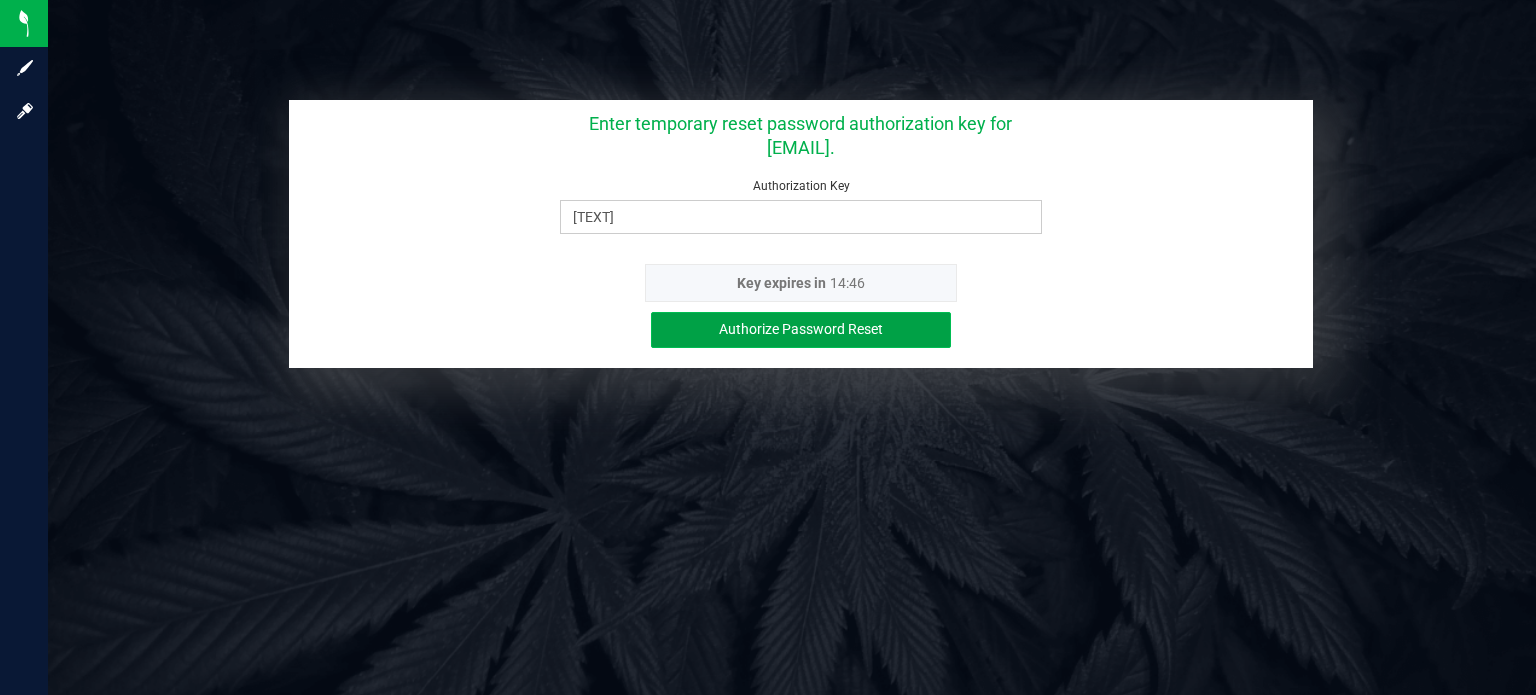 click on "Authorize Password Reset" at bounding box center (801, 330) 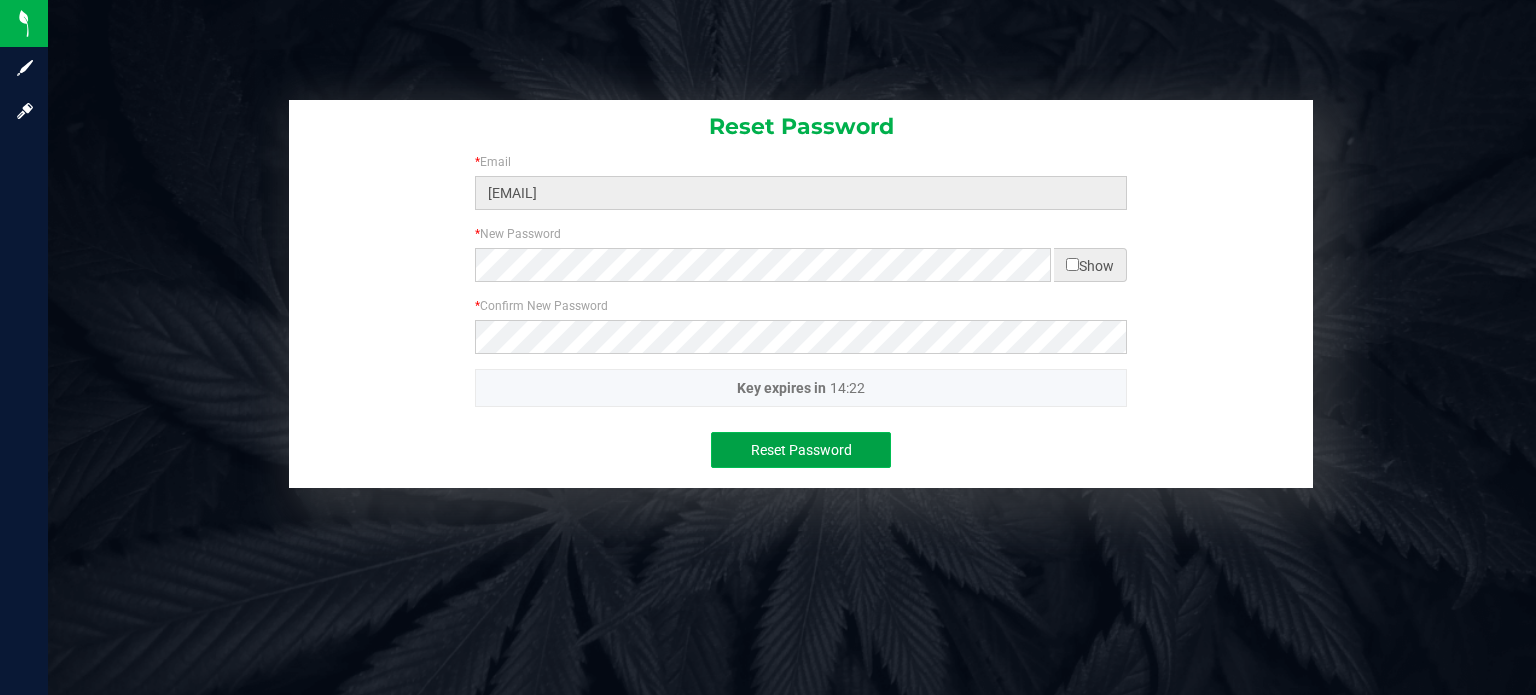 drag, startPoint x: 584, startPoint y: 389, endPoint x: 756, endPoint y: 439, distance: 179.12007 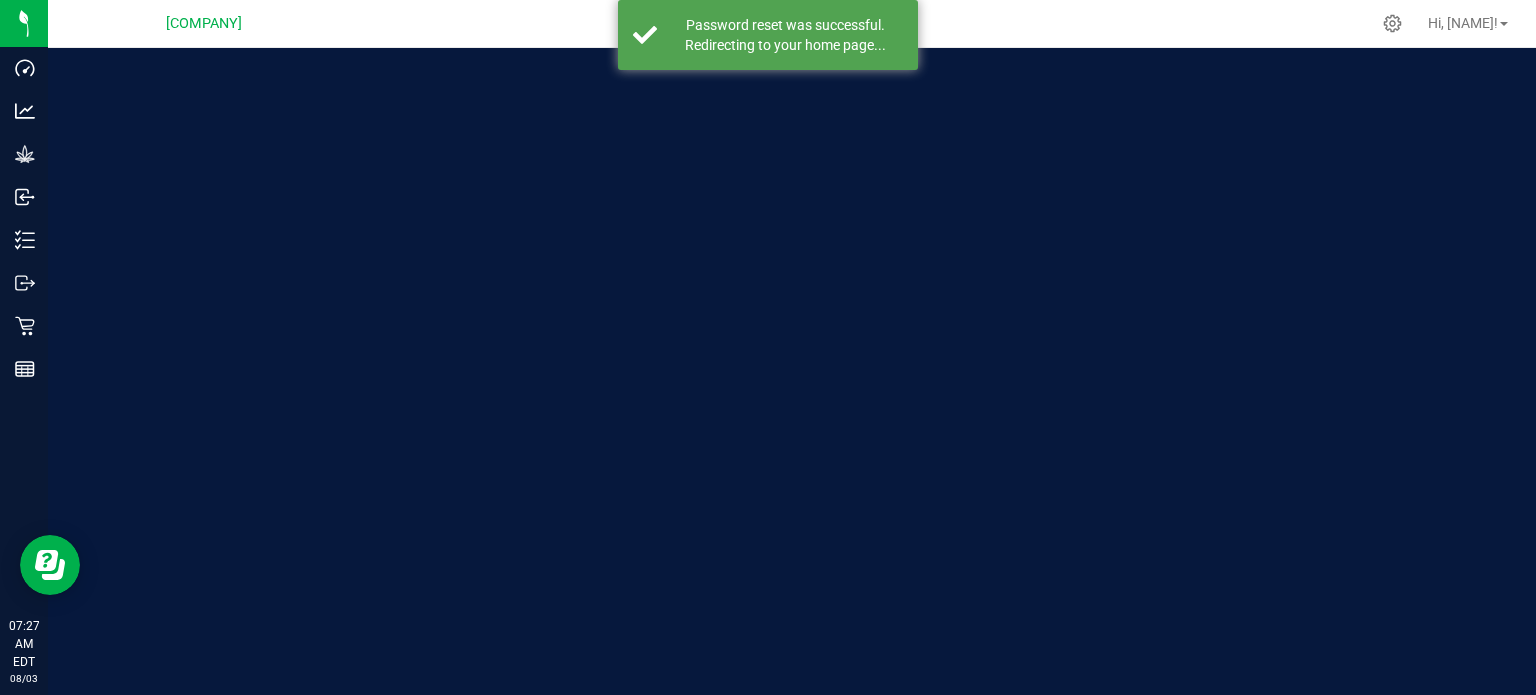 scroll, scrollTop: 0, scrollLeft: 0, axis: both 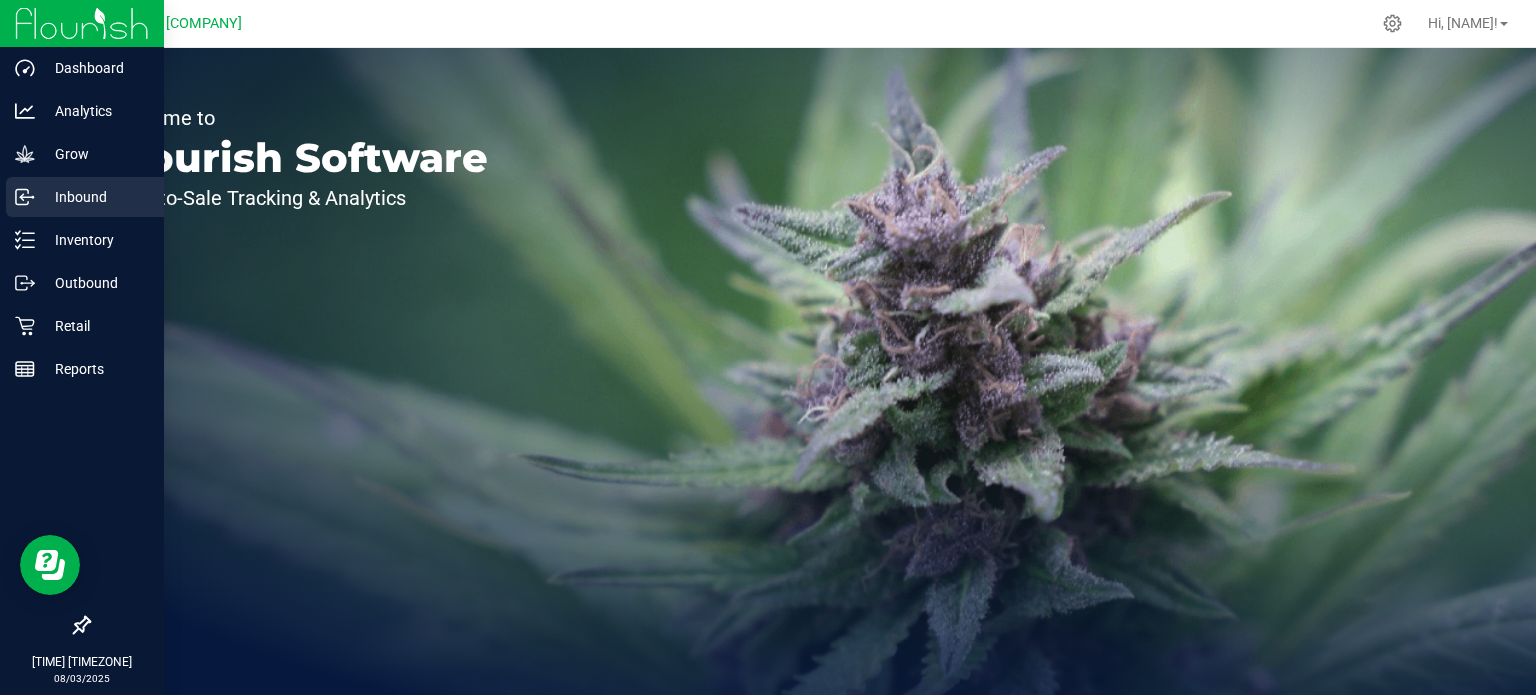 click on "Inbound" at bounding box center [95, 197] 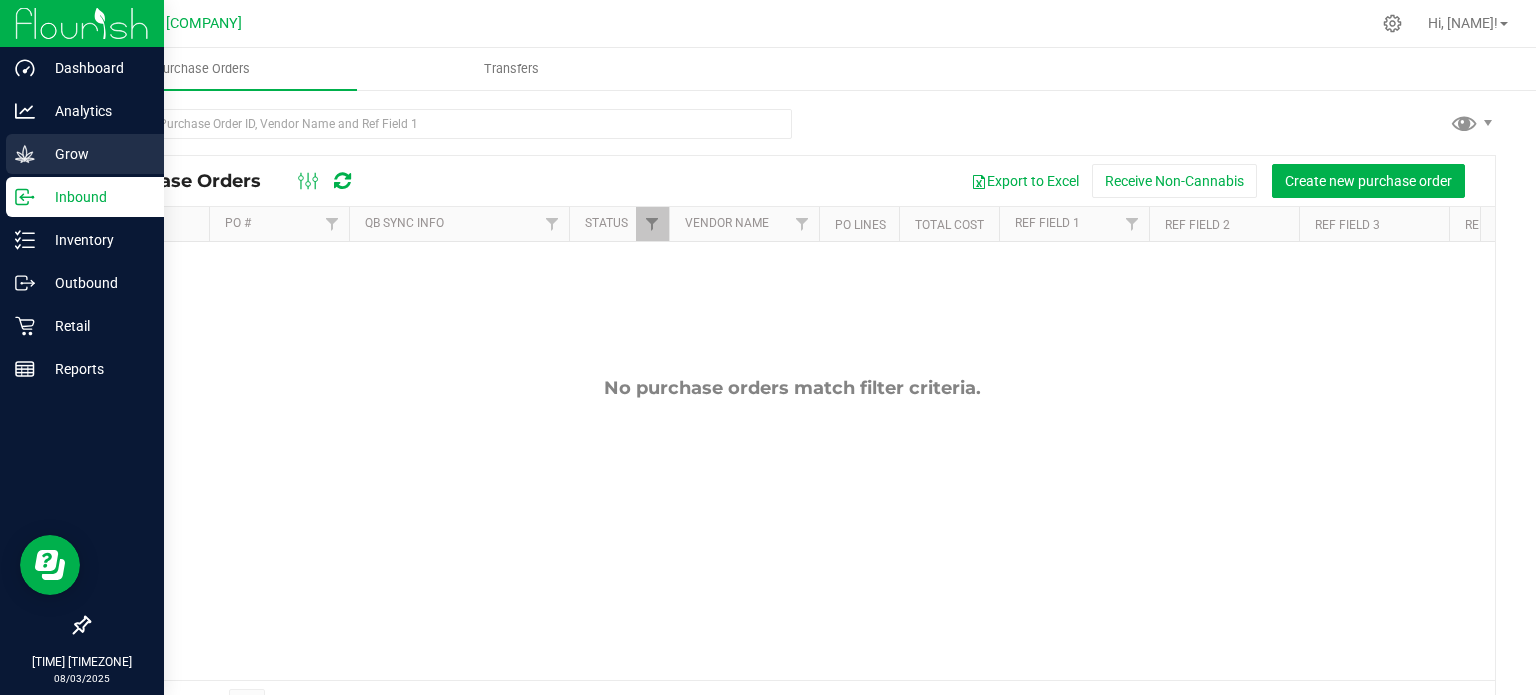 click on "Grow" at bounding box center [95, 154] 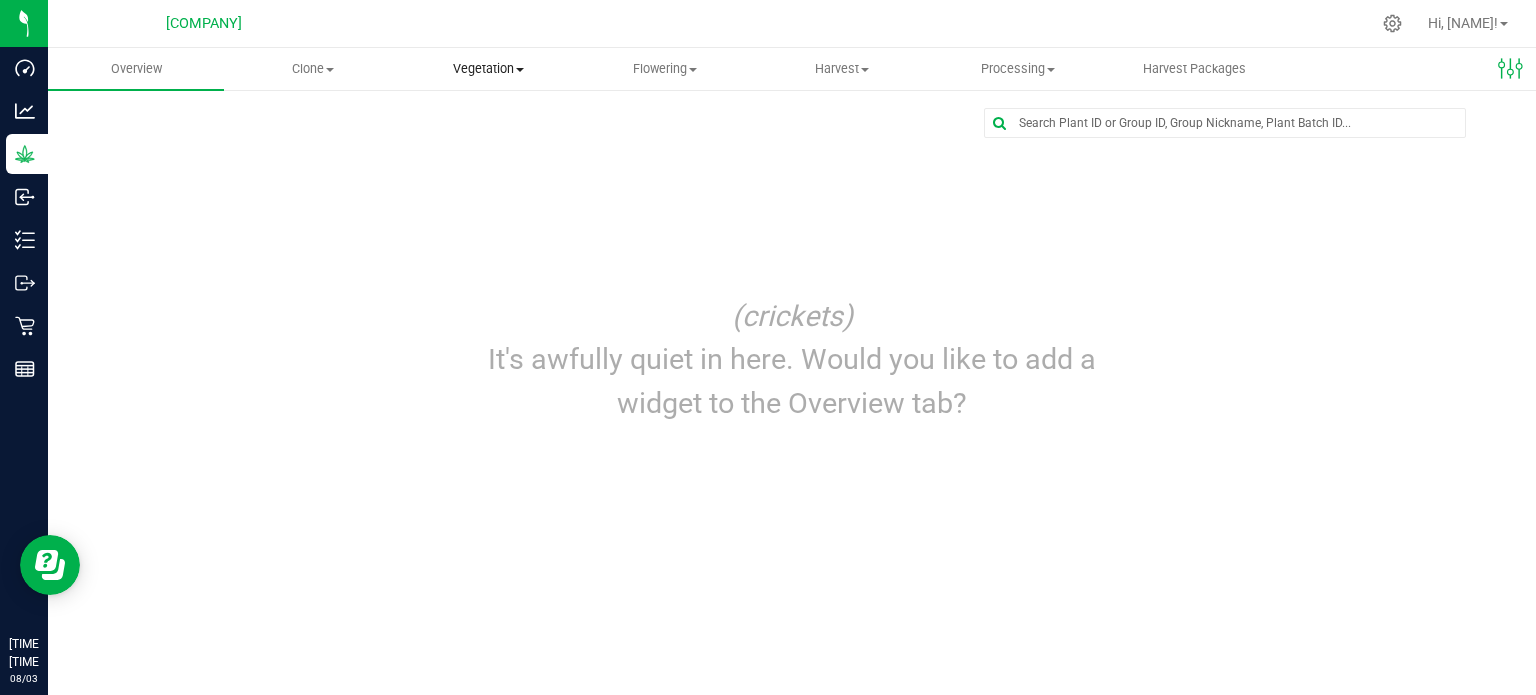 click on "Vegetation" at bounding box center [489, 69] 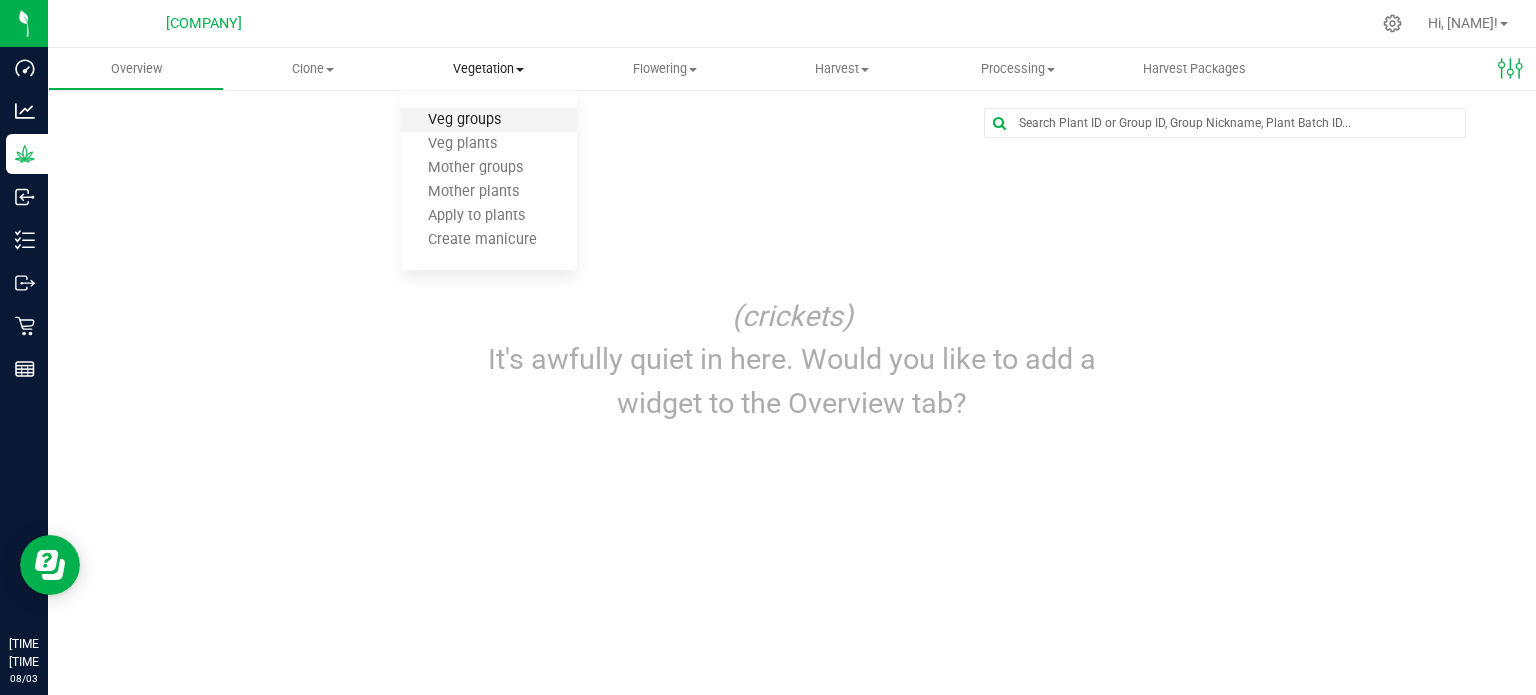 click on "Veg groups" at bounding box center (464, 120) 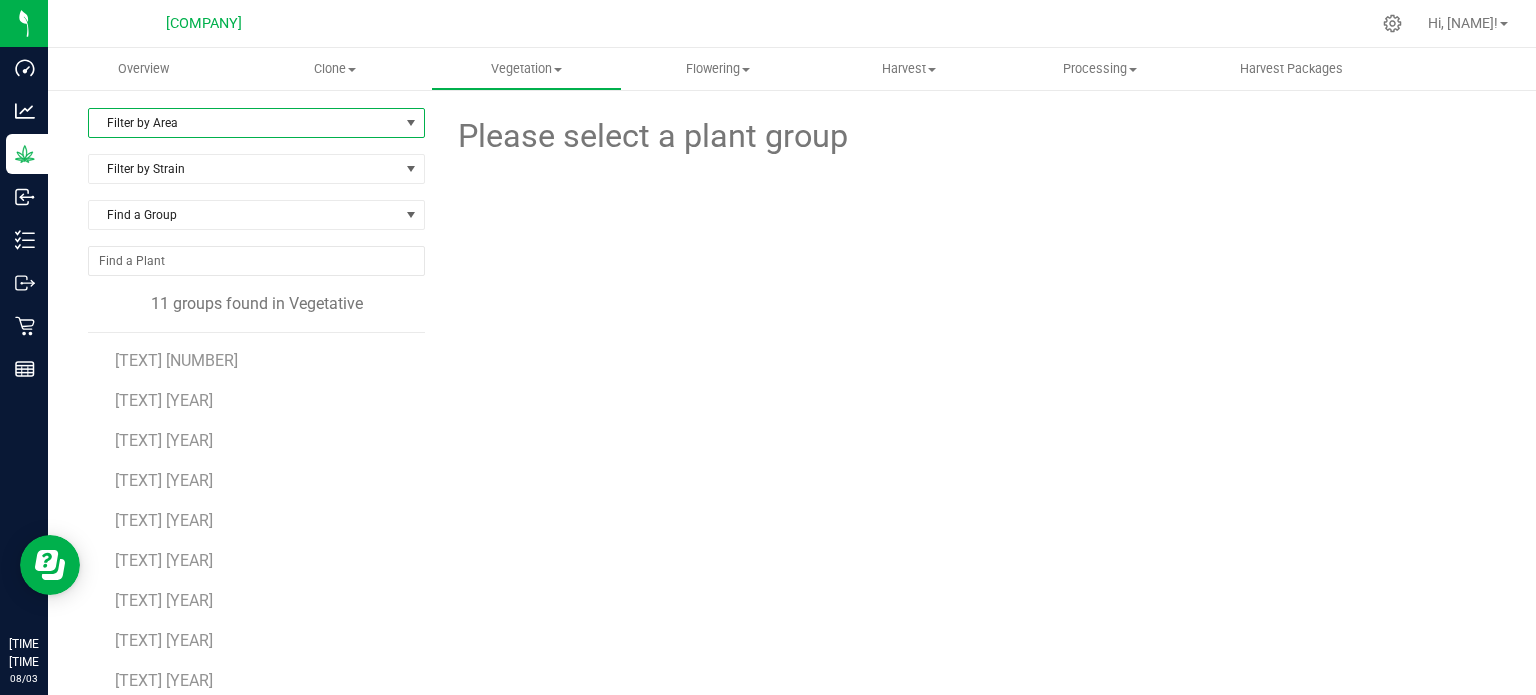 click on "Filter by Area" at bounding box center (244, 123) 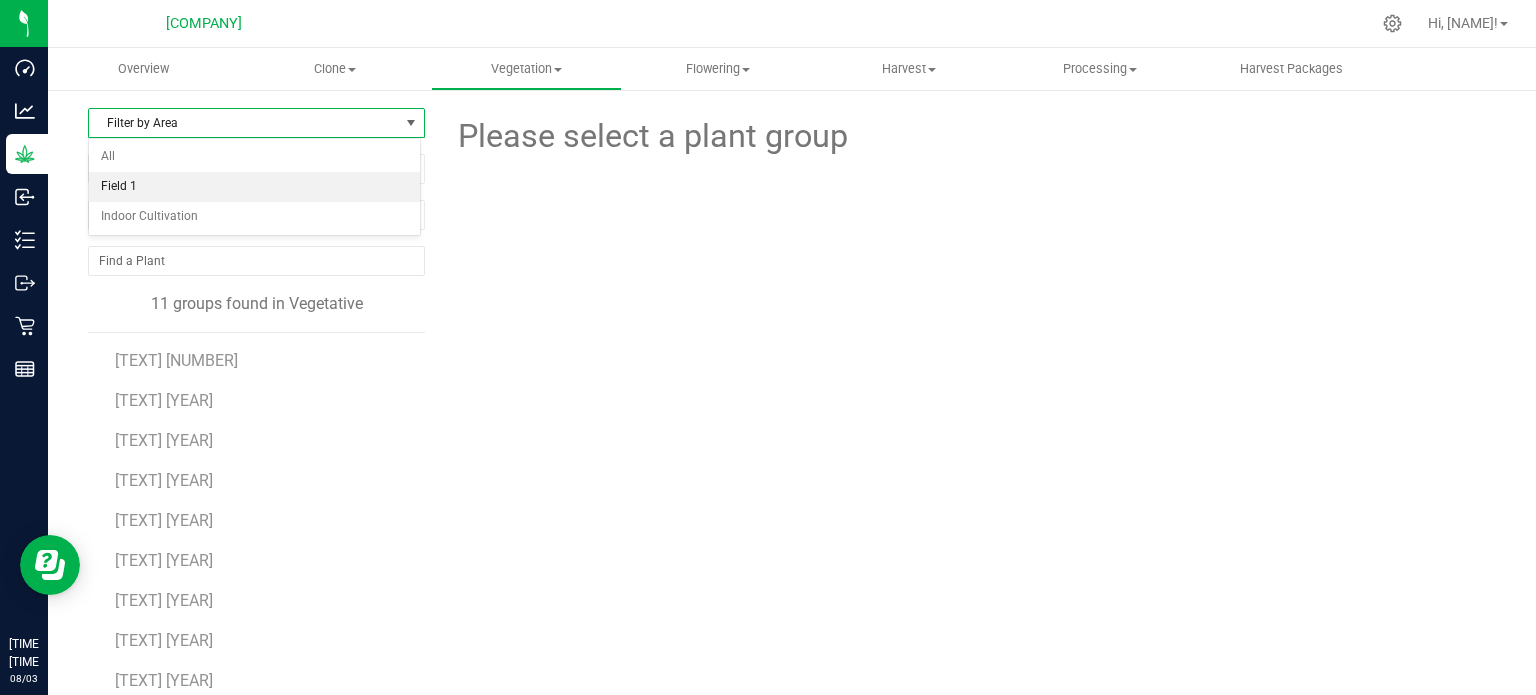 click on "Field 1" at bounding box center (254, 187) 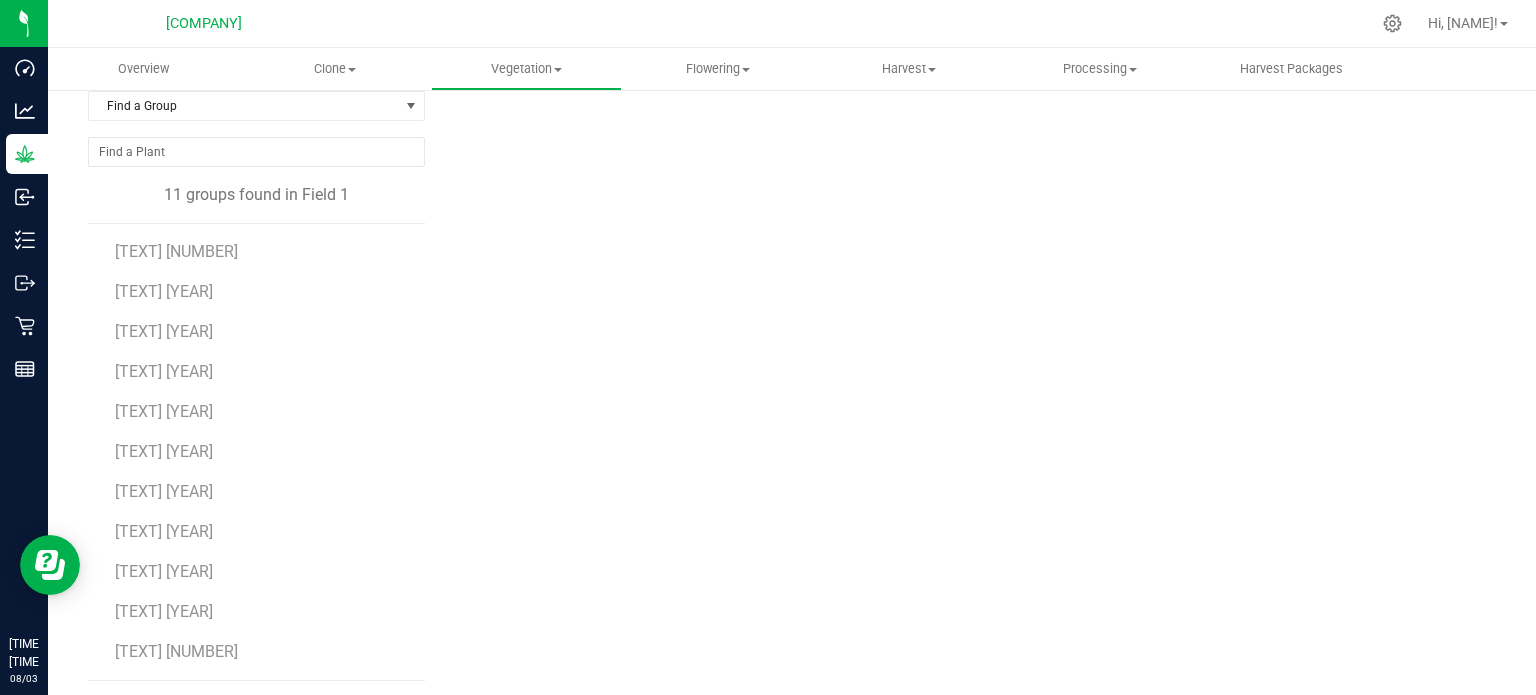 scroll, scrollTop: 112, scrollLeft: 0, axis: vertical 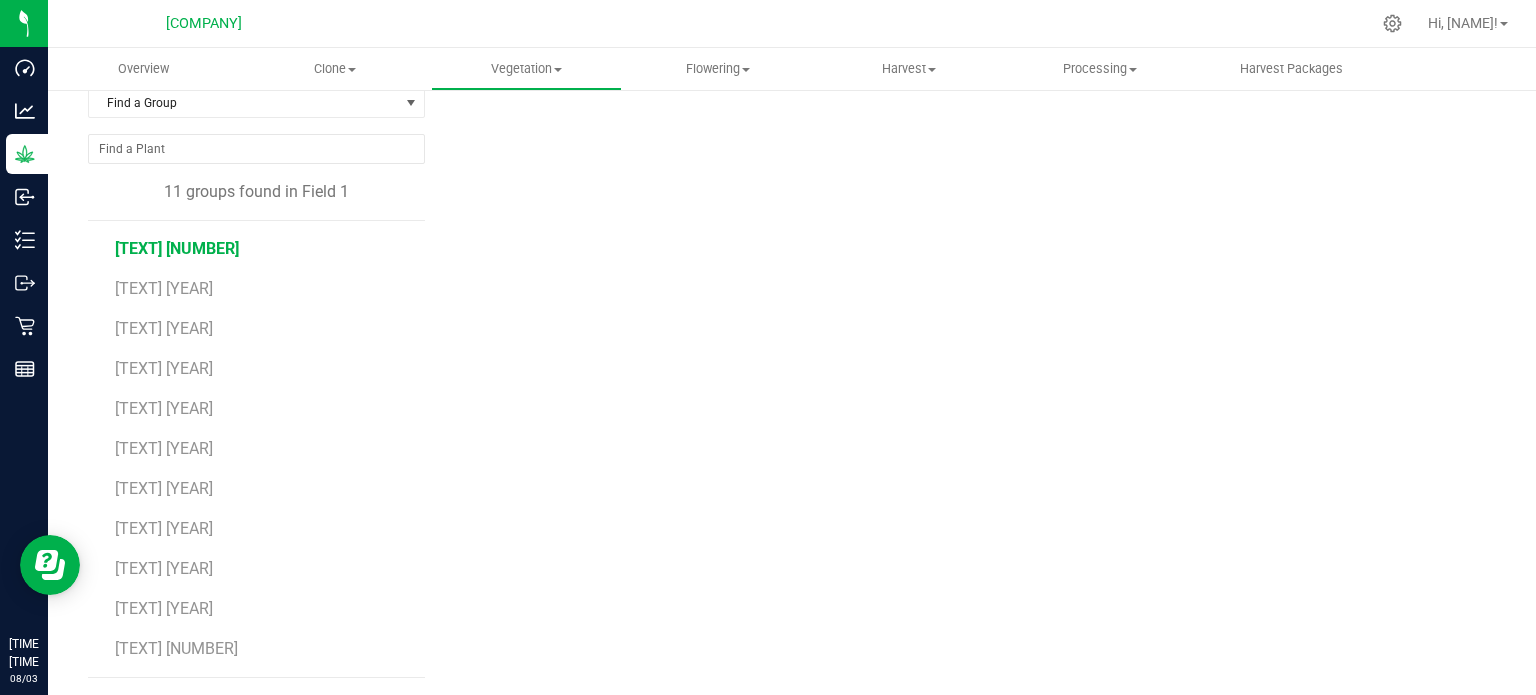 click on "[TEXT] [NUMBER]" at bounding box center [177, 248] 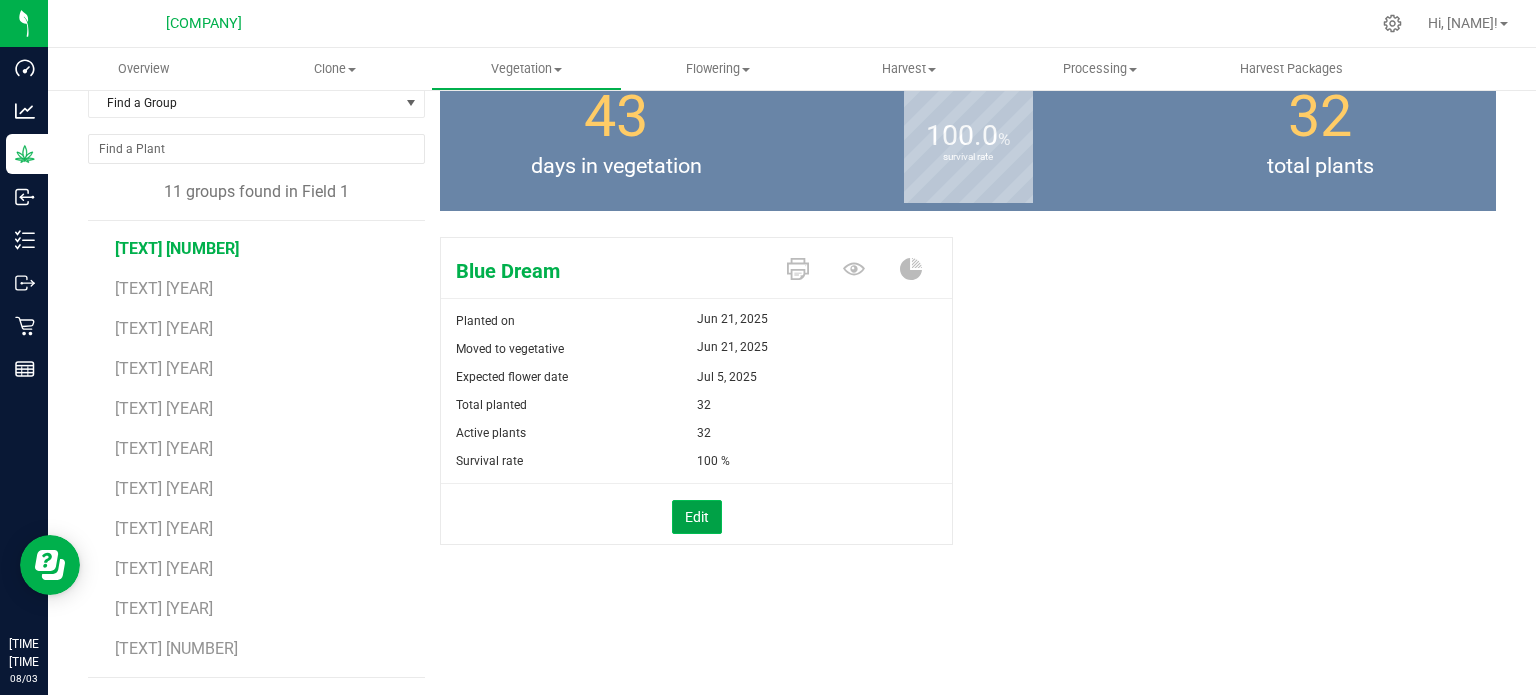 click on "Edit" at bounding box center (697, 517) 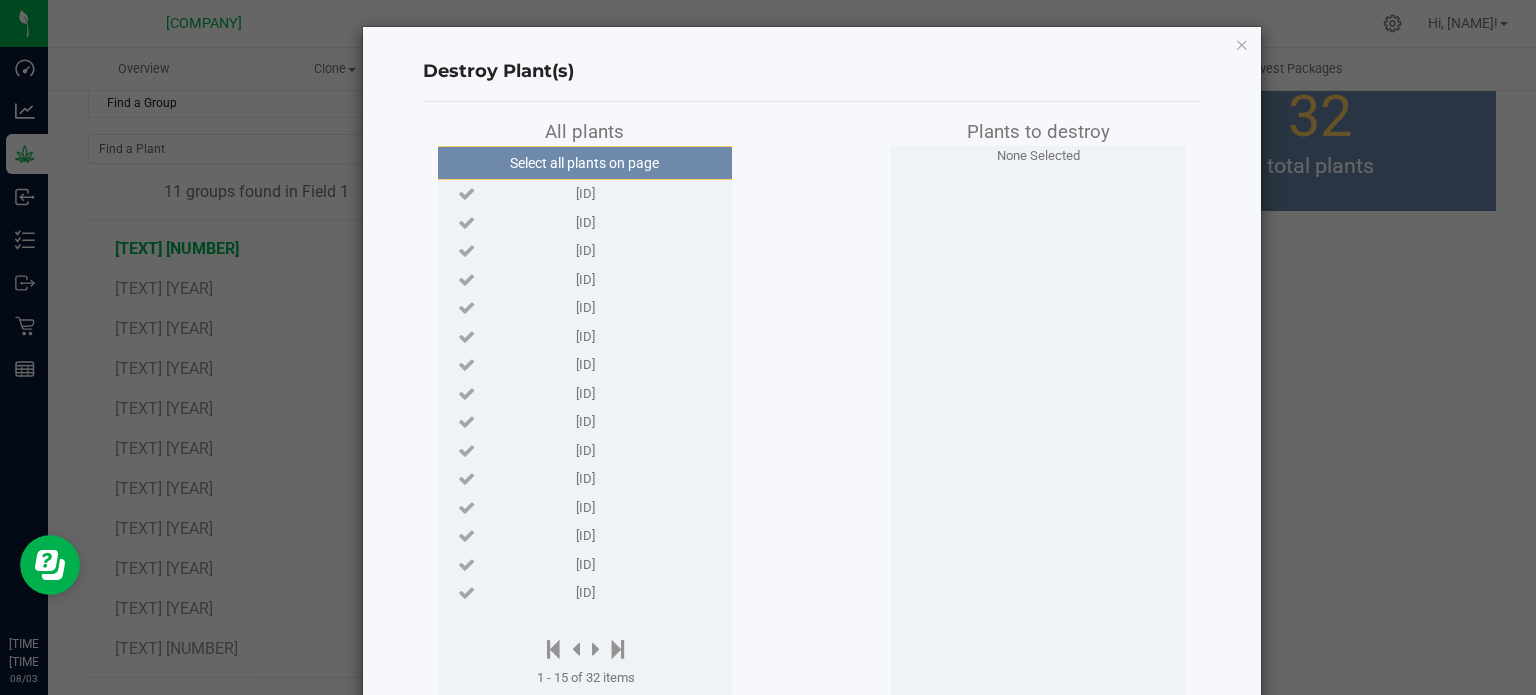 scroll, scrollTop: 0, scrollLeft: 0, axis: both 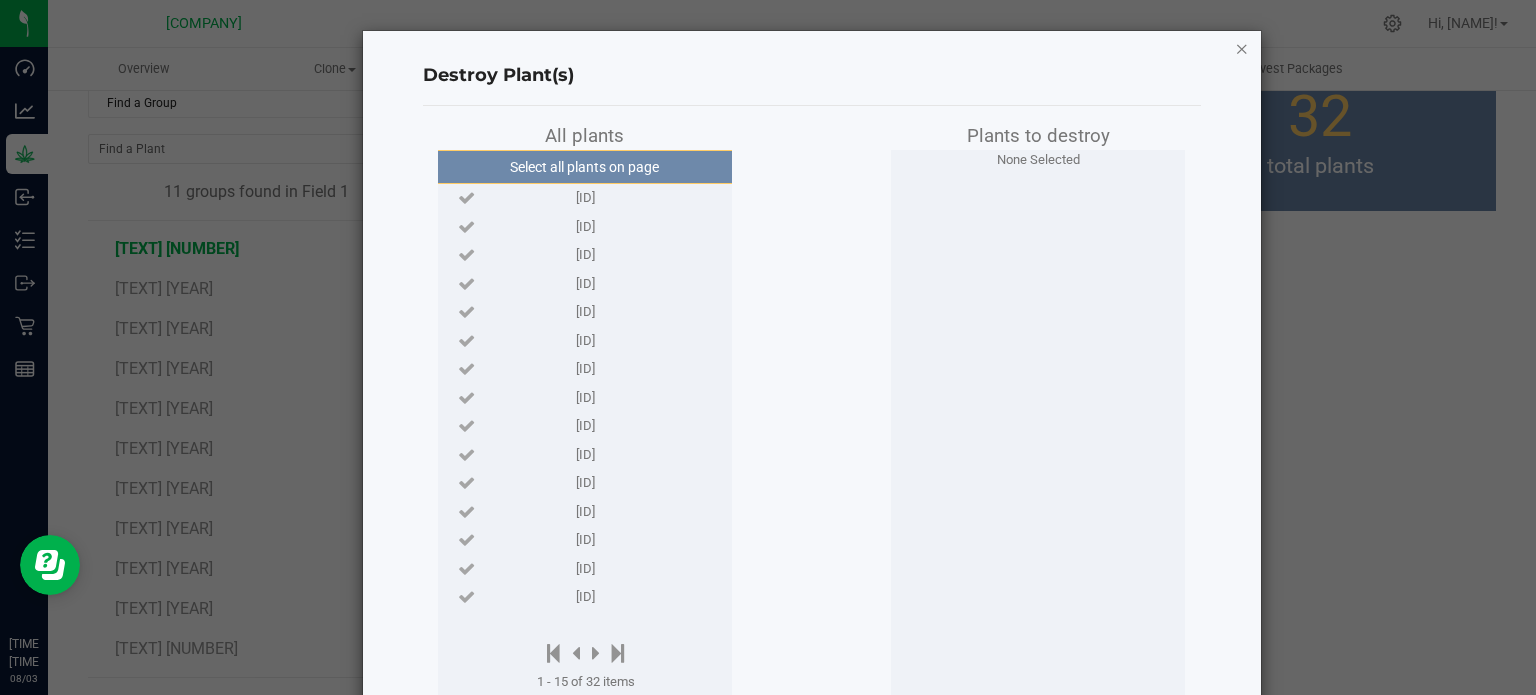 click 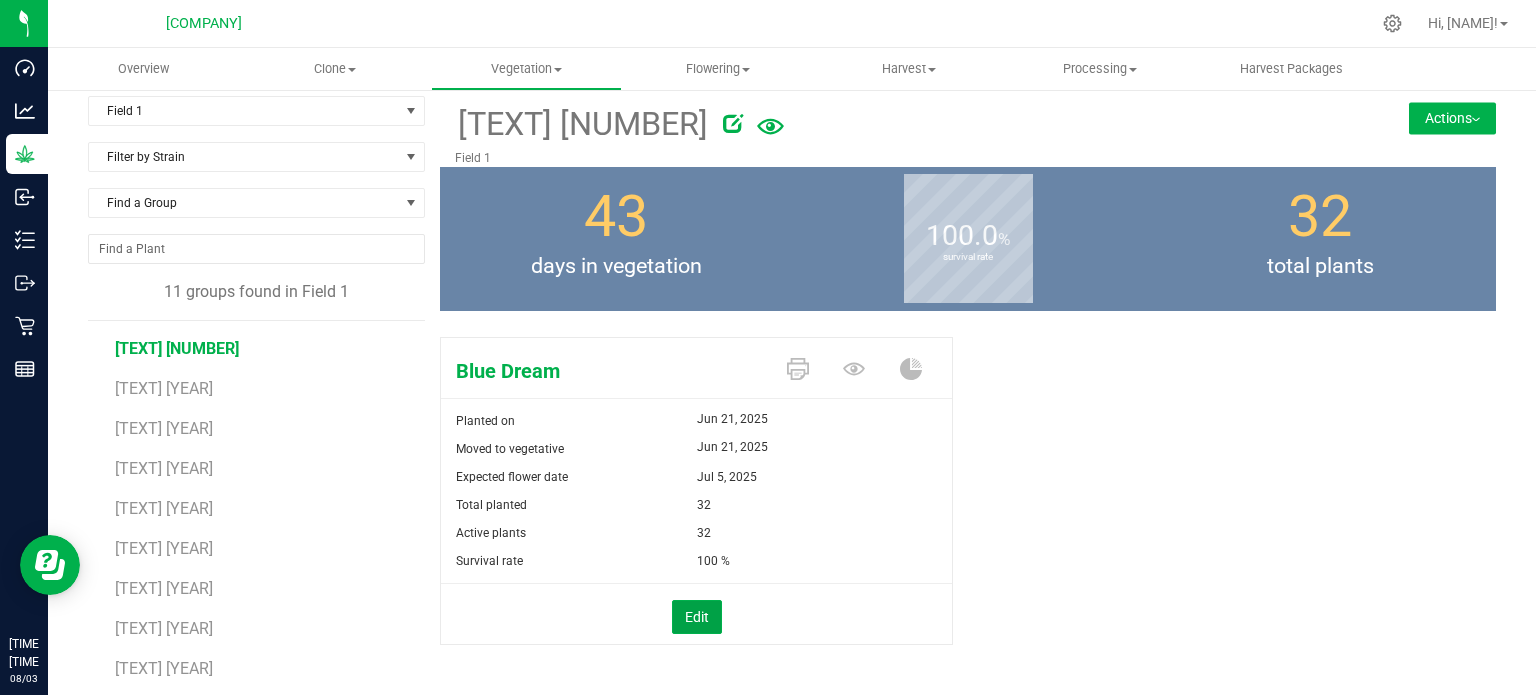 scroll, scrollTop: 0, scrollLeft: 0, axis: both 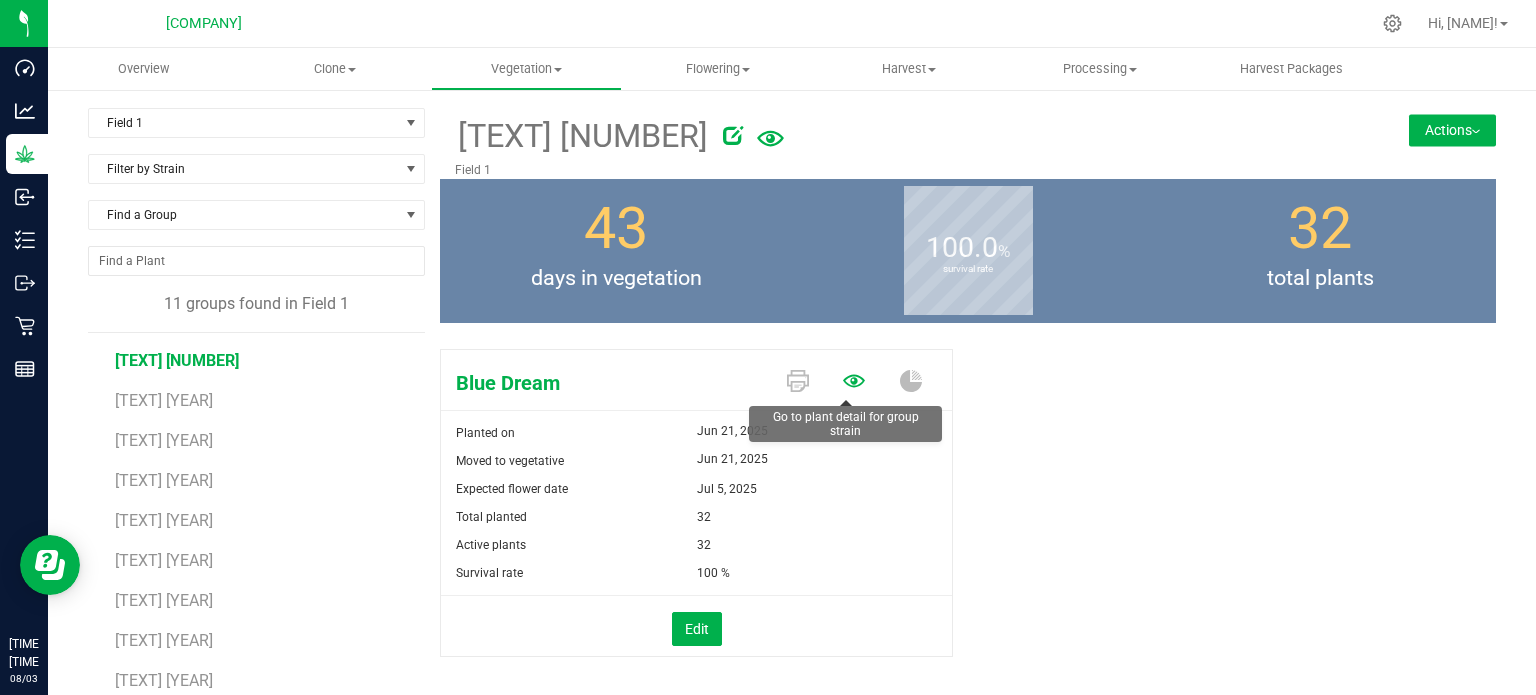 click 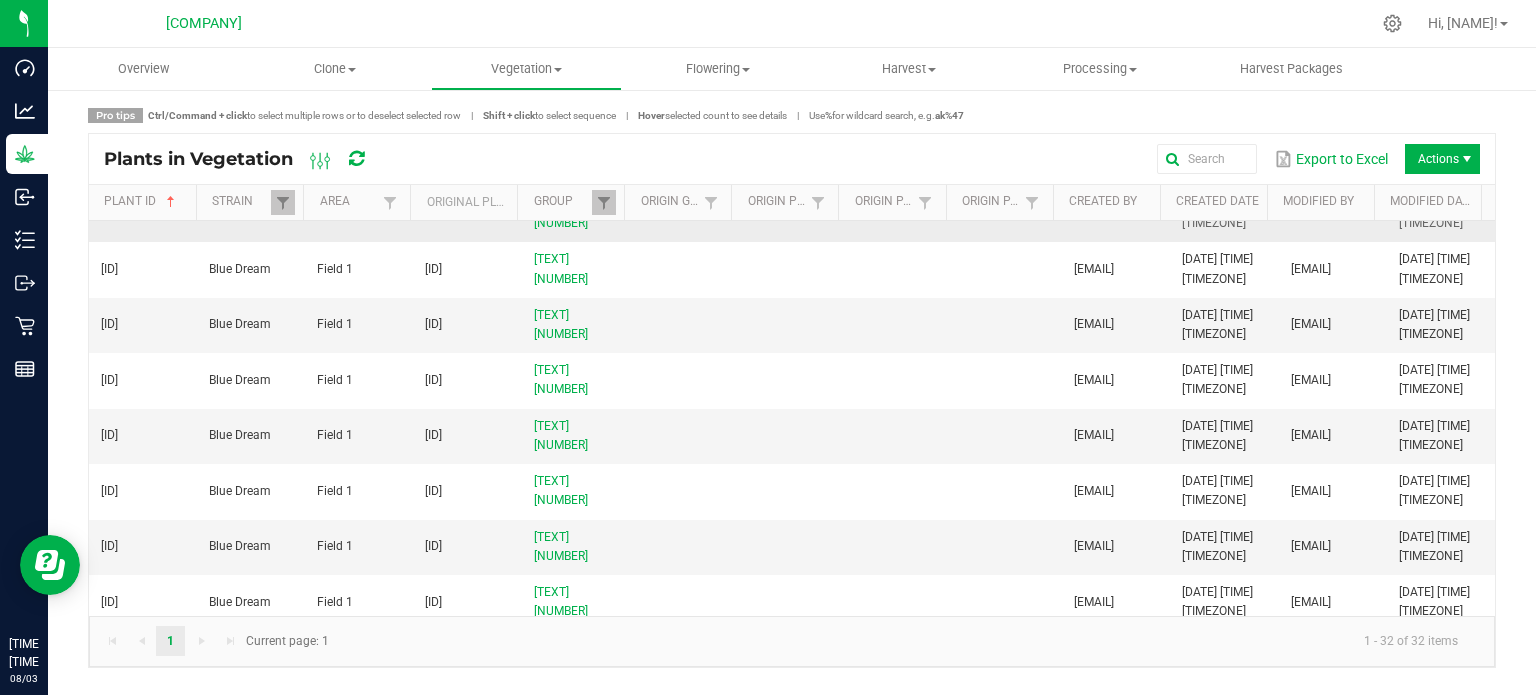 scroll, scrollTop: 0, scrollLeft: 0, axis: both 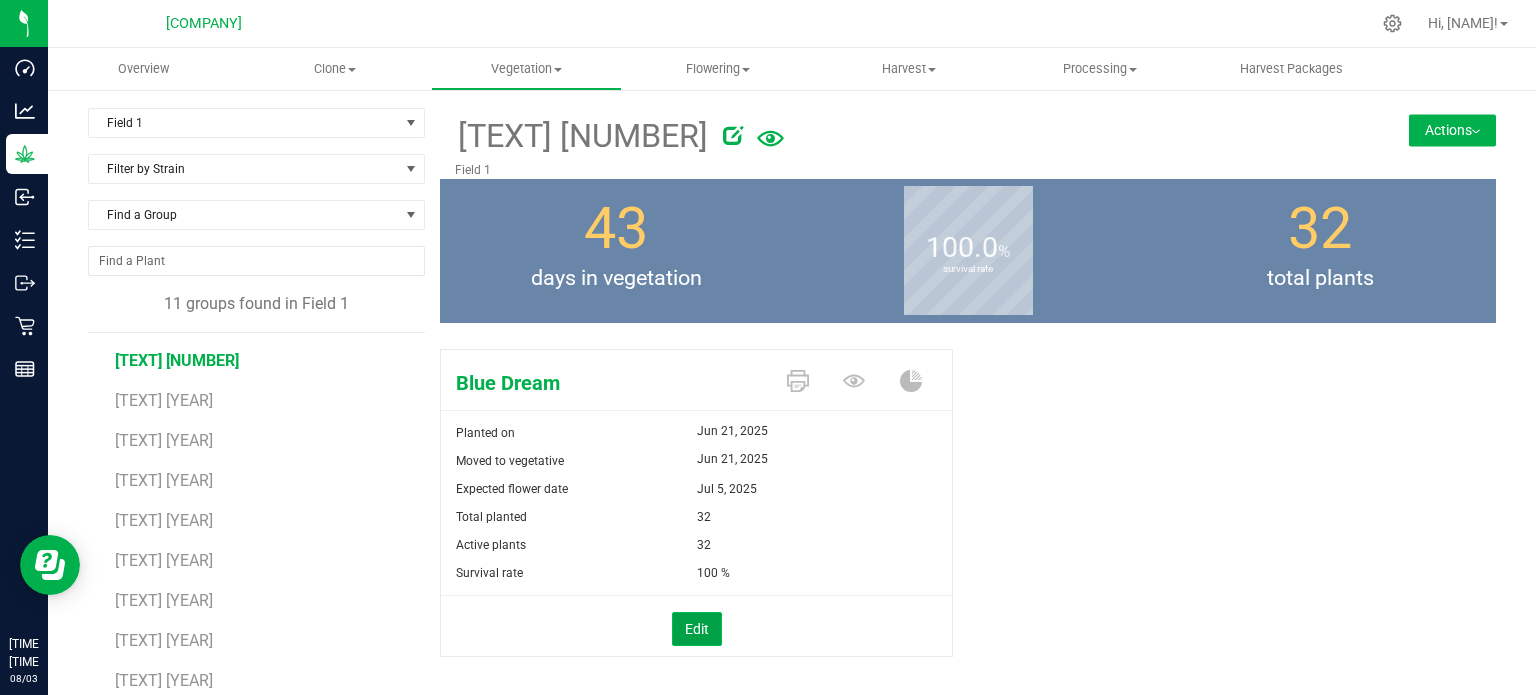 click on "Edit" at bounding box center (697, 629) 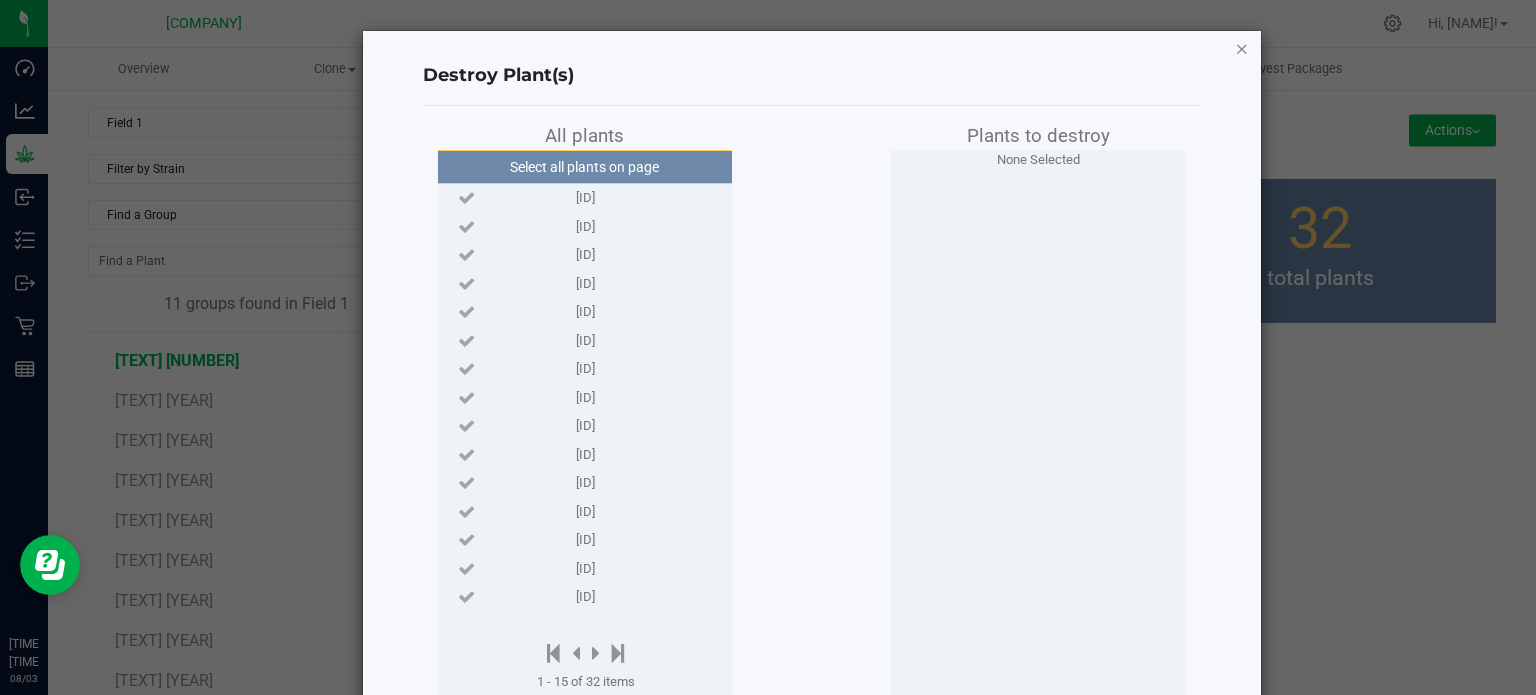 click 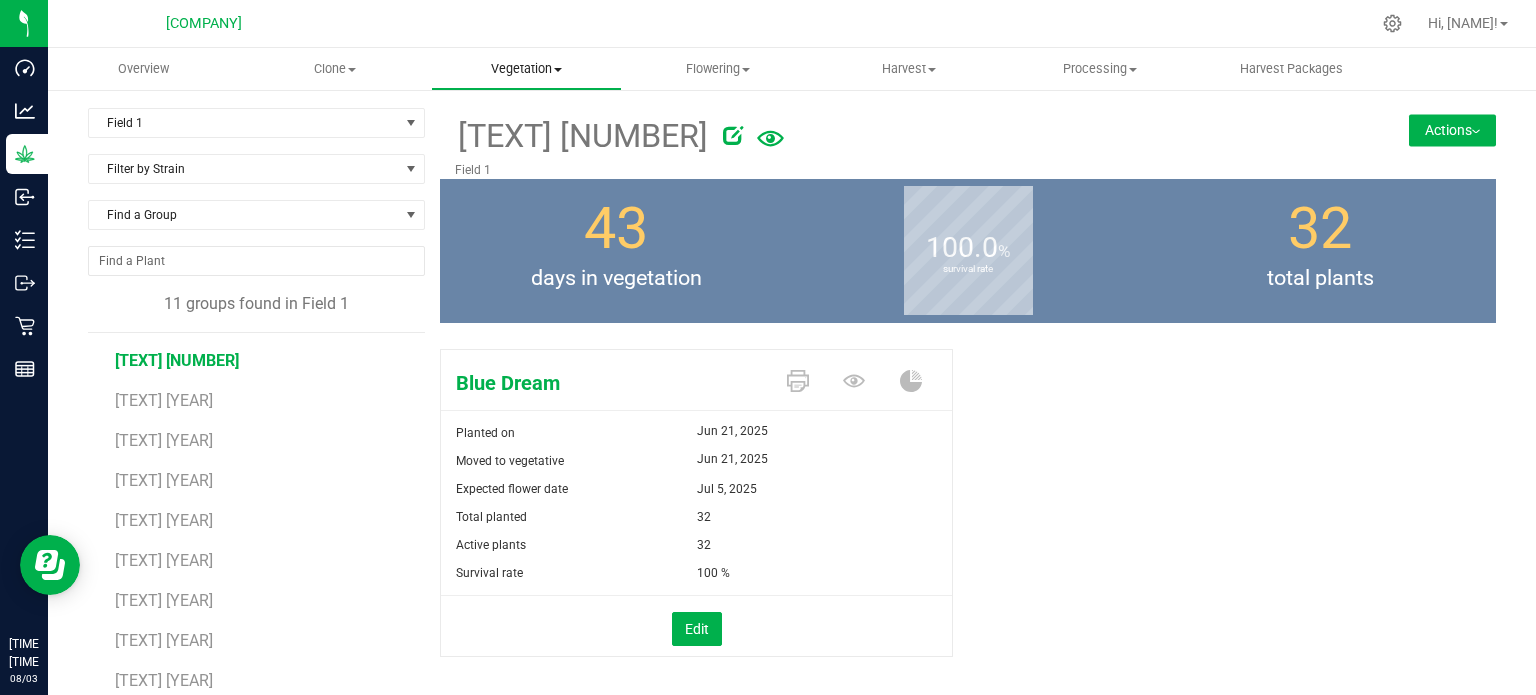 click on "Vegetation" at bounding box center [526, 69] 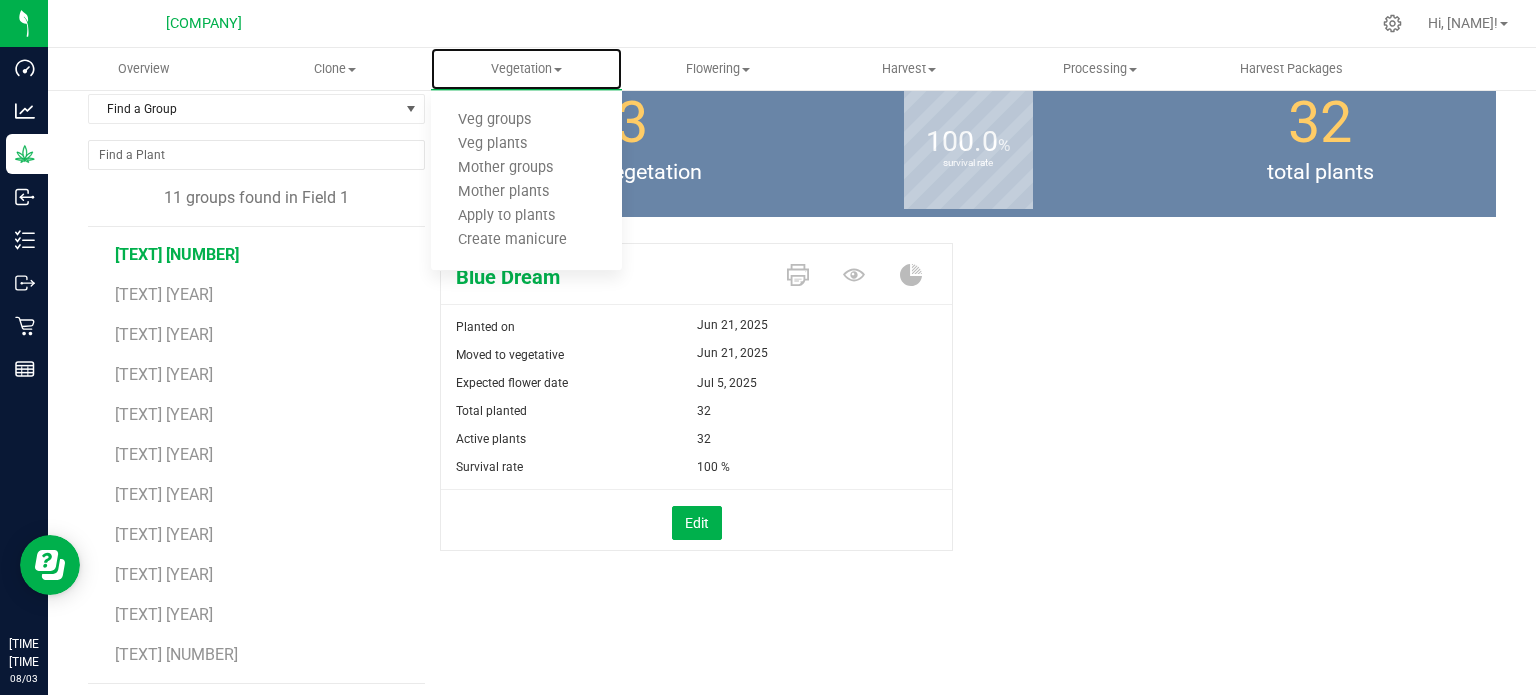 scroll, scrollTop: 112, scrollLeft: 0, axis: vertical 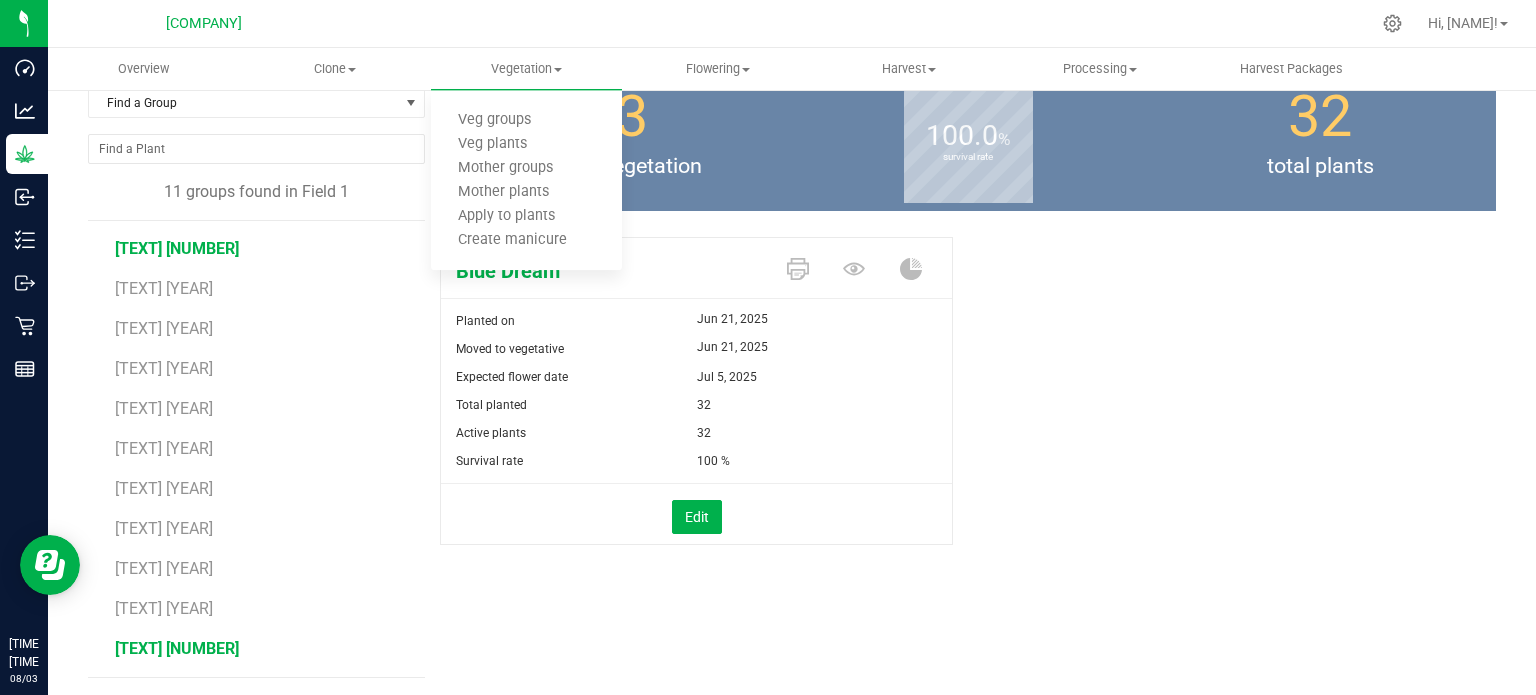 click on "[TEXT] [NUMBER]" at bounding box center [177, 648] 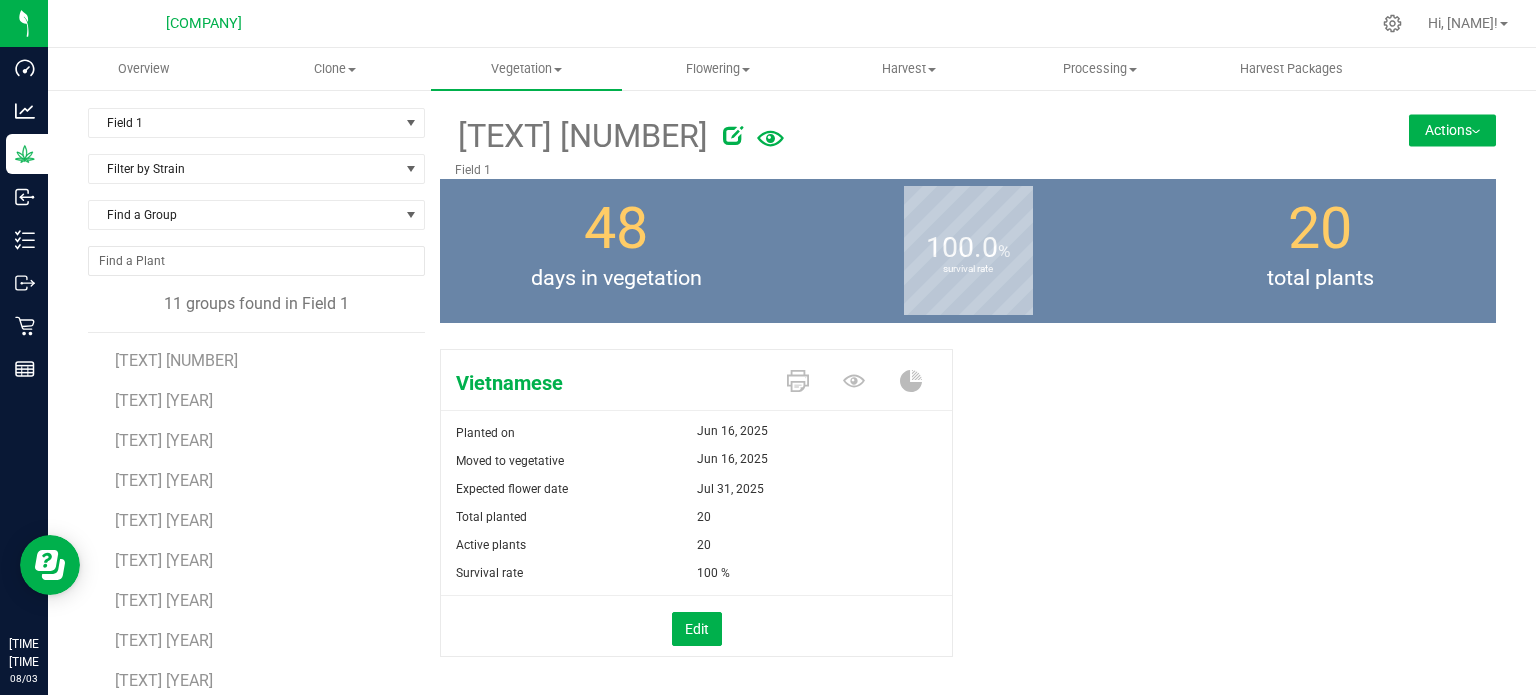 scroll, scrollTop: 0, scrollLeft: 0, axis: both 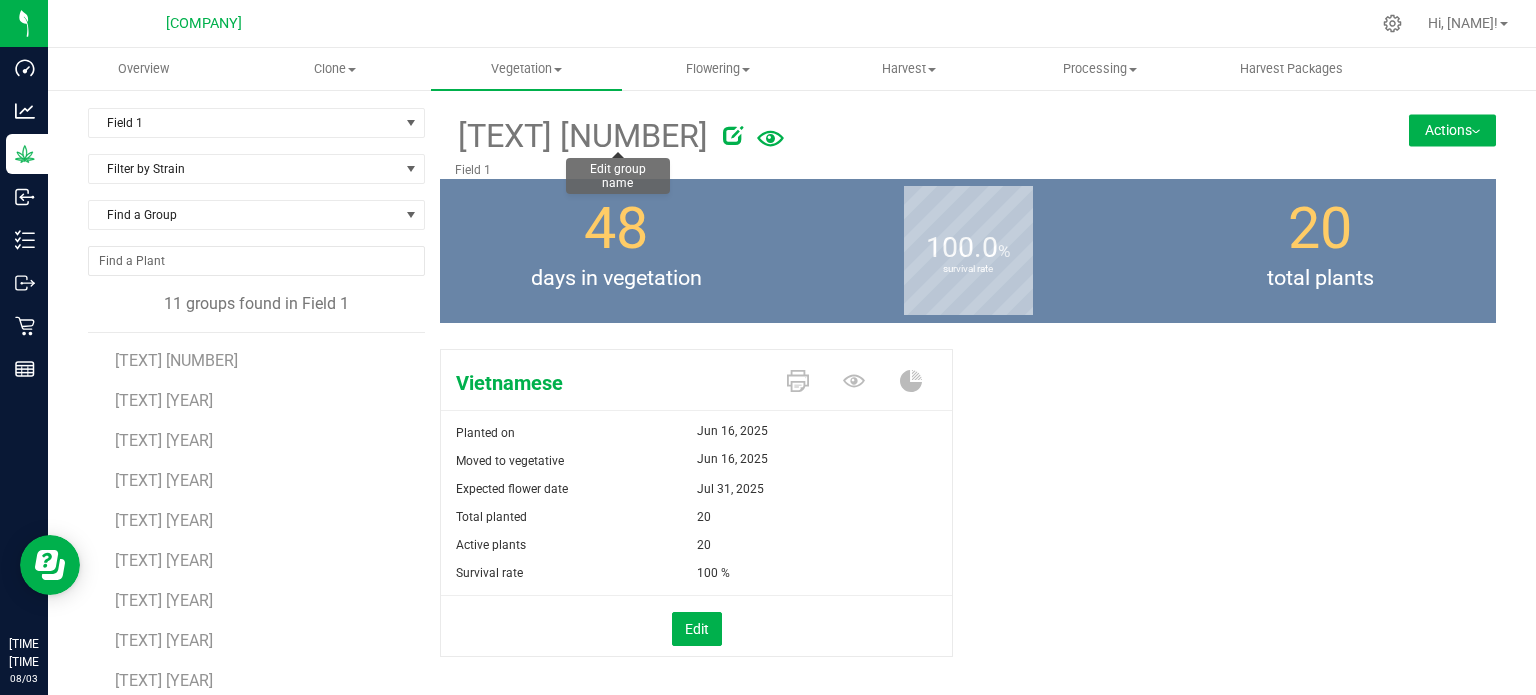 click at bounding box center [733, 135] 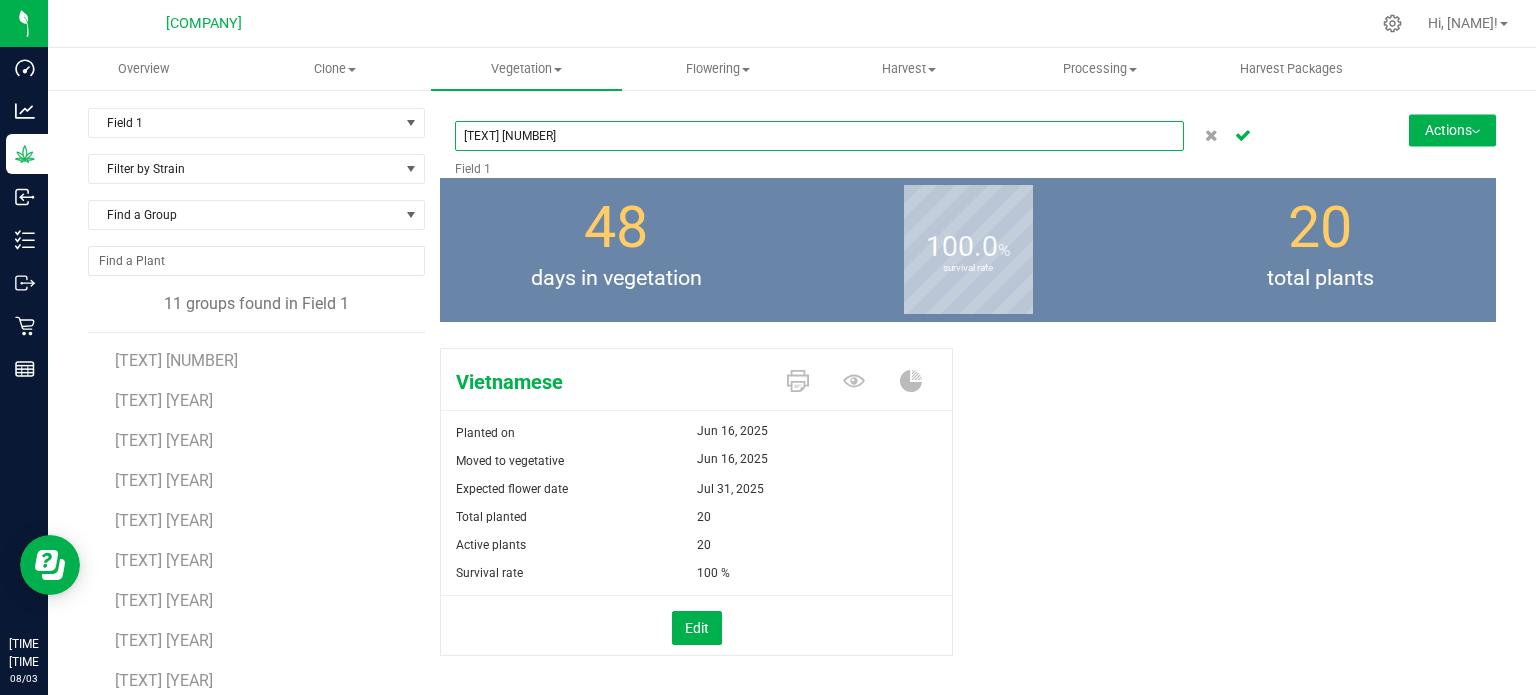 click on "[TEXT] [NUMBER]" at bounding box center (819, 136) 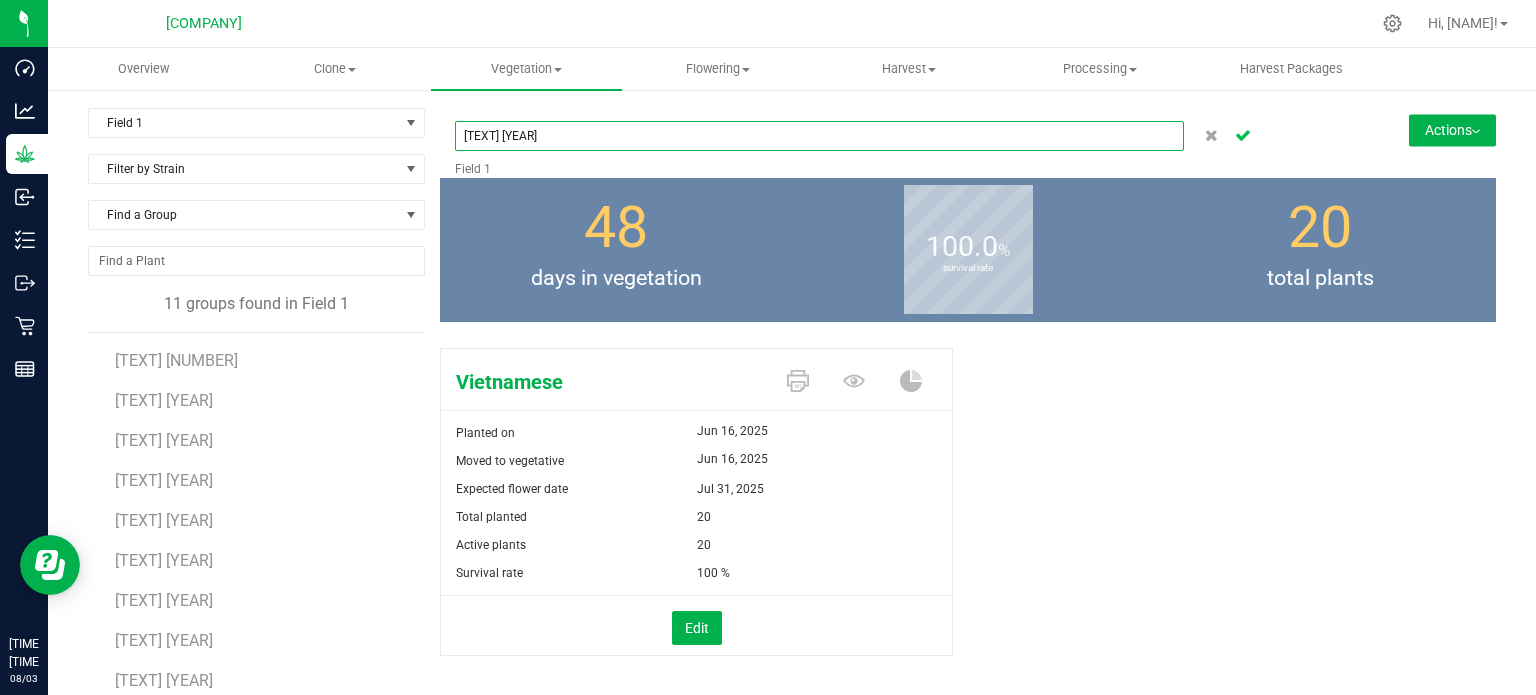 type on "[TEXT] [YEAR]" 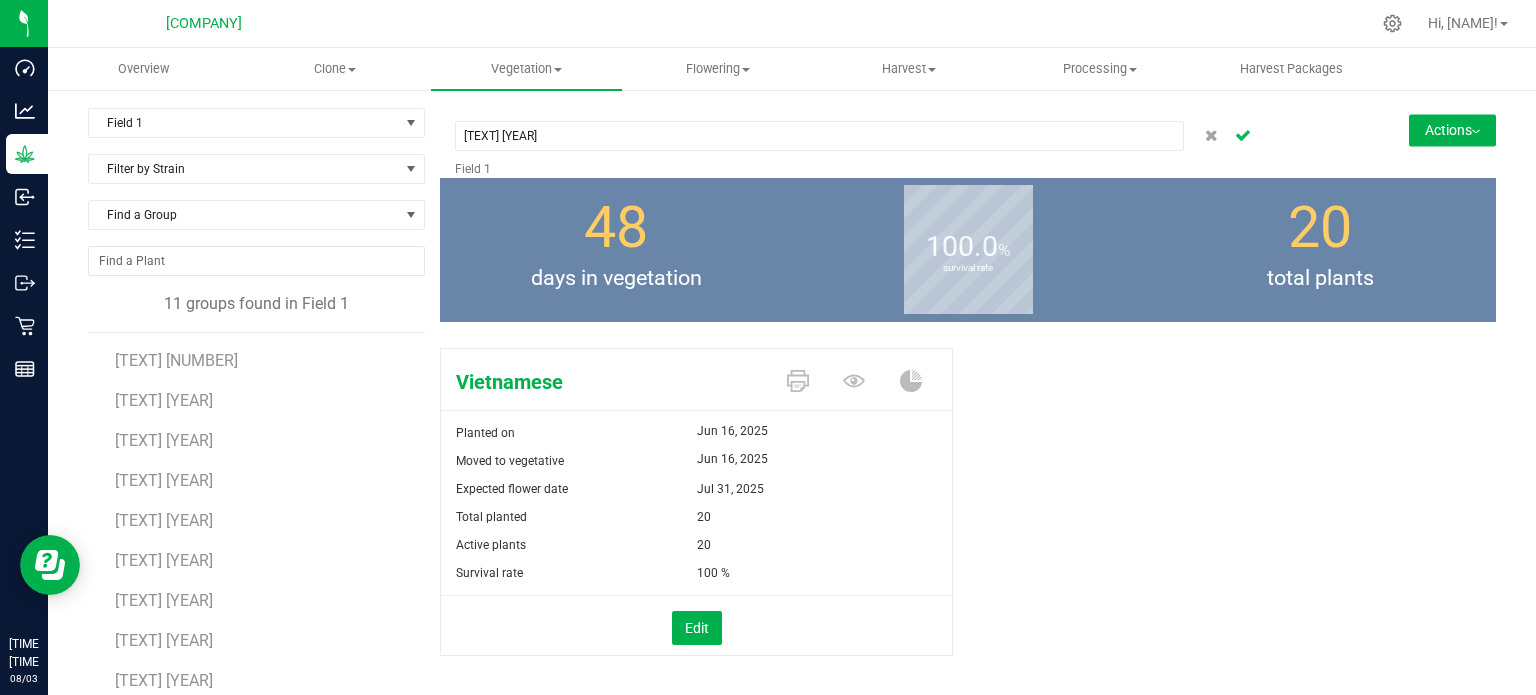 click 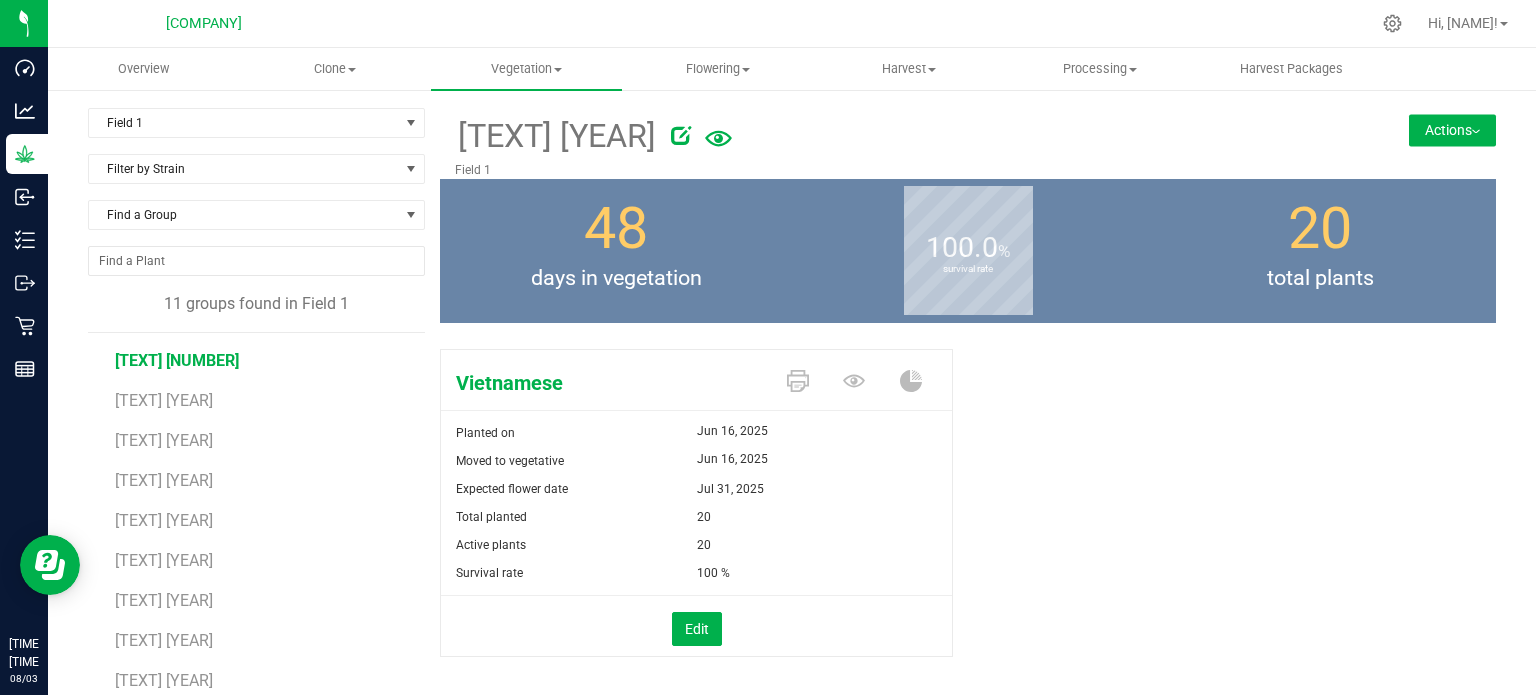click on "[TEXT] [NUMBER]" at bounding box center [177, 360] 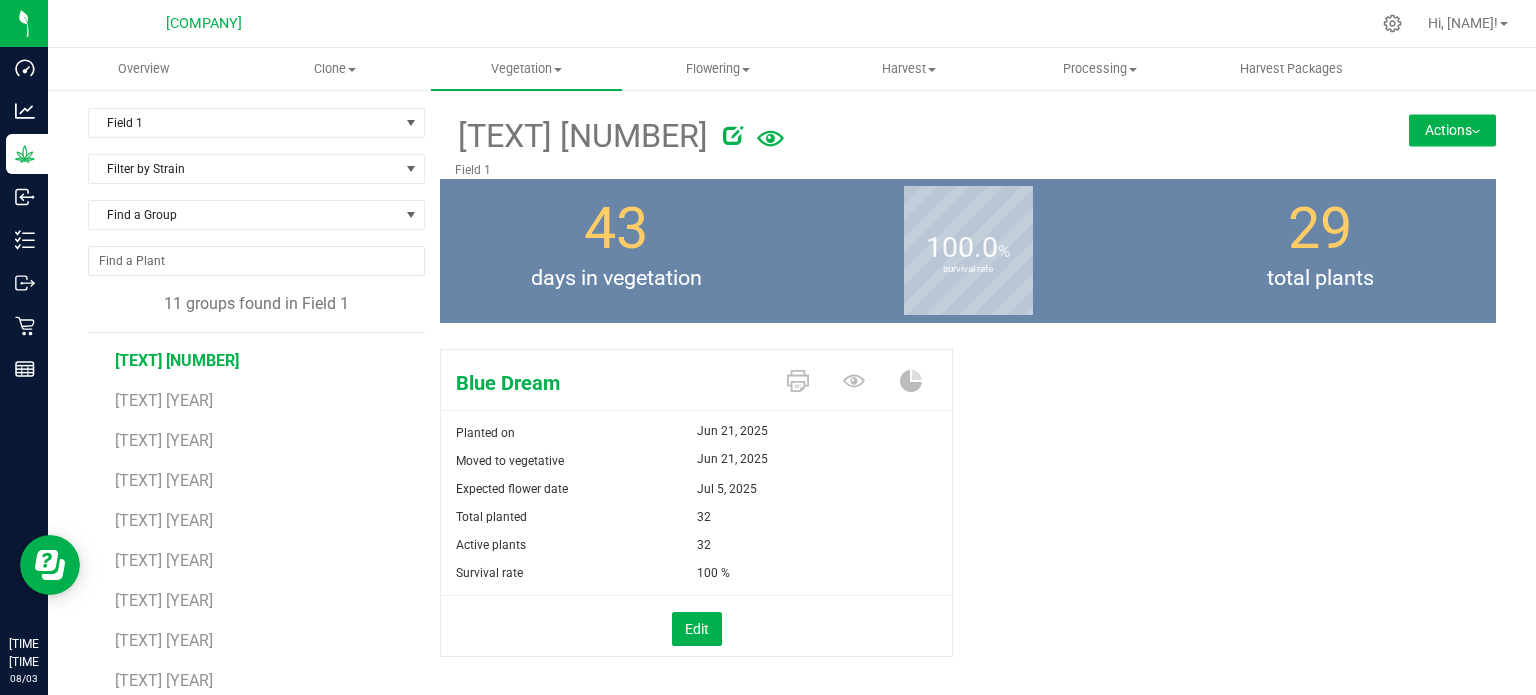 click at bounding box center [733, 135] 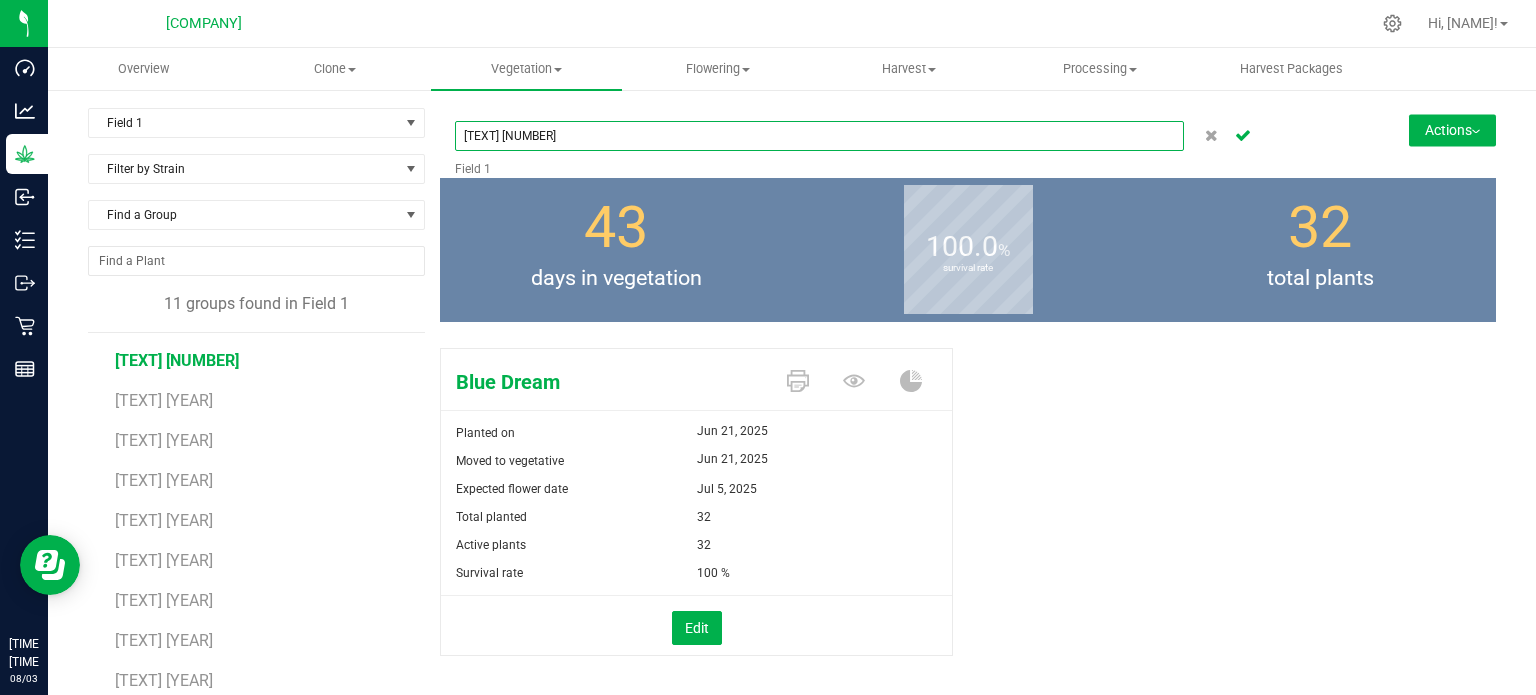 click on "[TEXT] [NUMBER]" at bounding box center (819, 136) 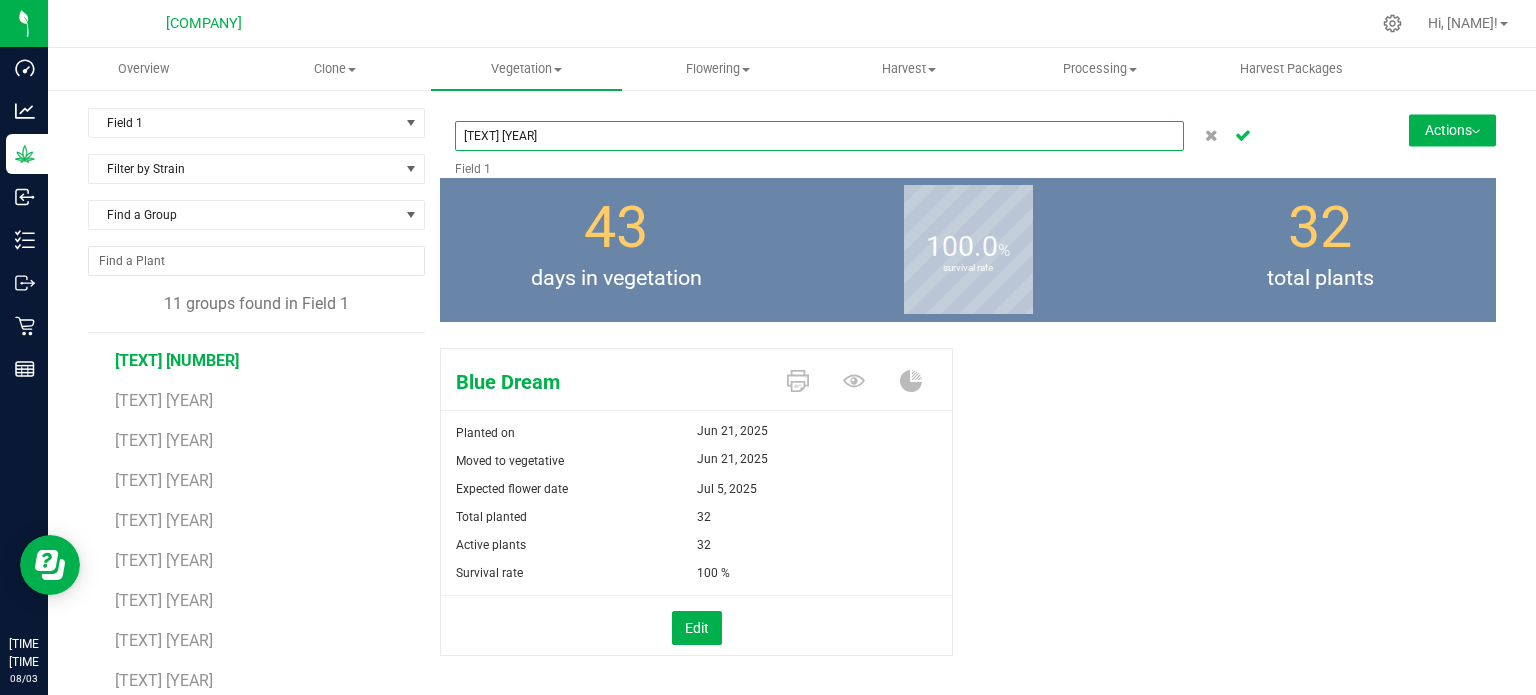 type on "[TEXT] [YEAR]" 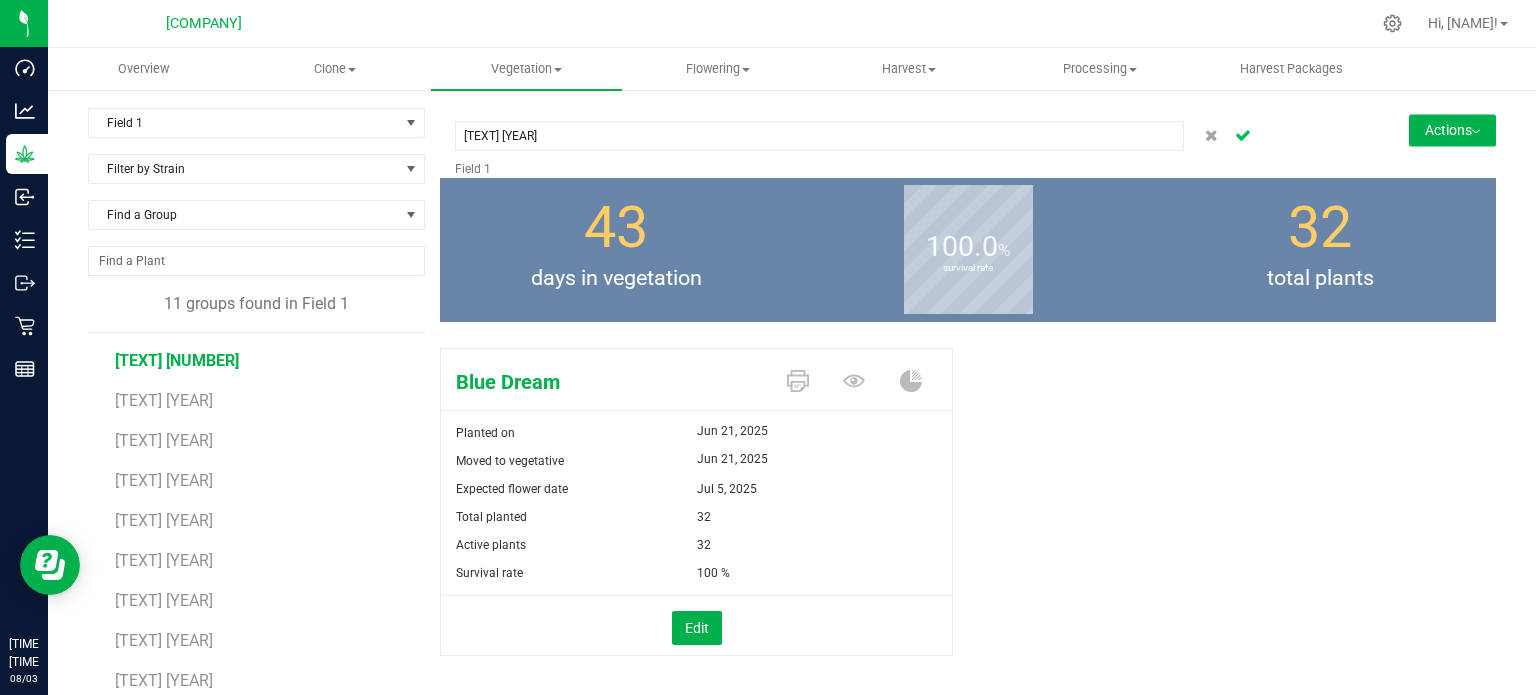 click 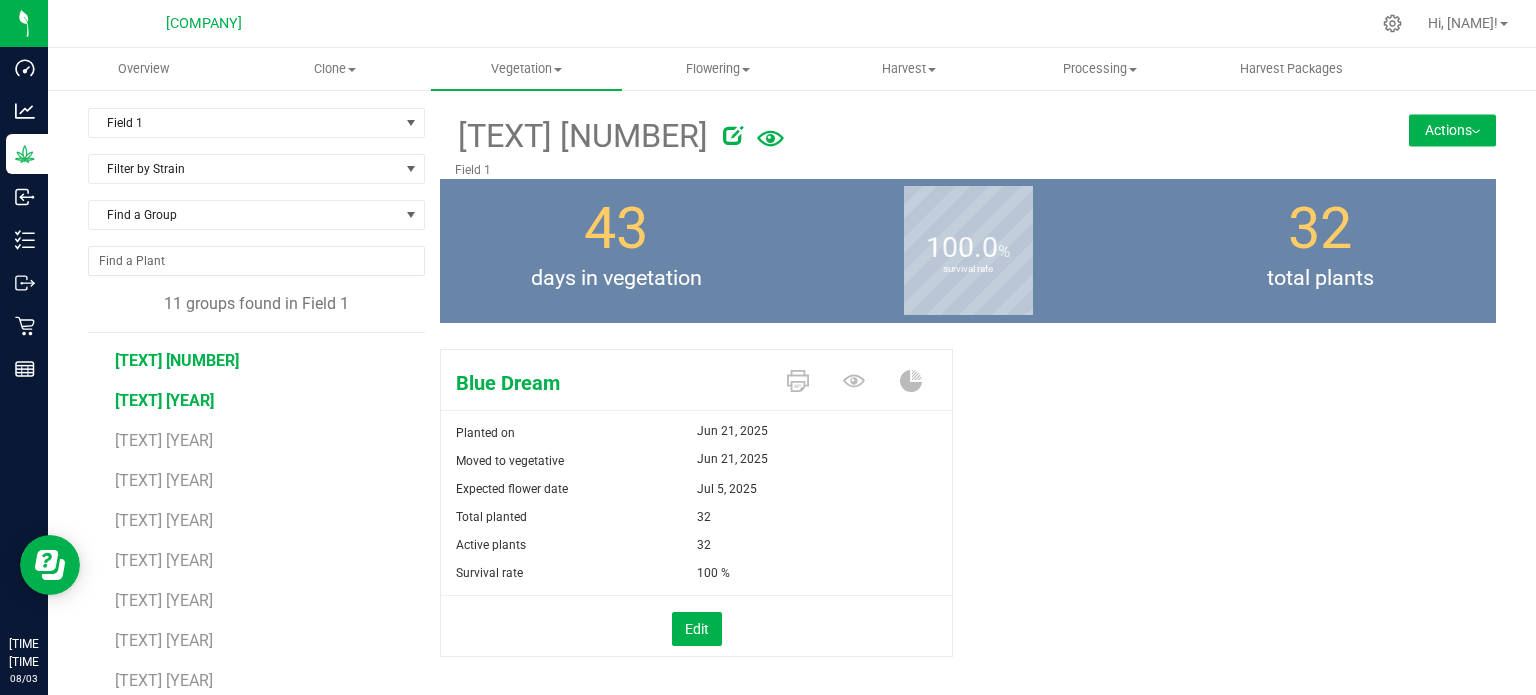 click on "[TEXT] [YEAR]" at bounding box center [164, 400] 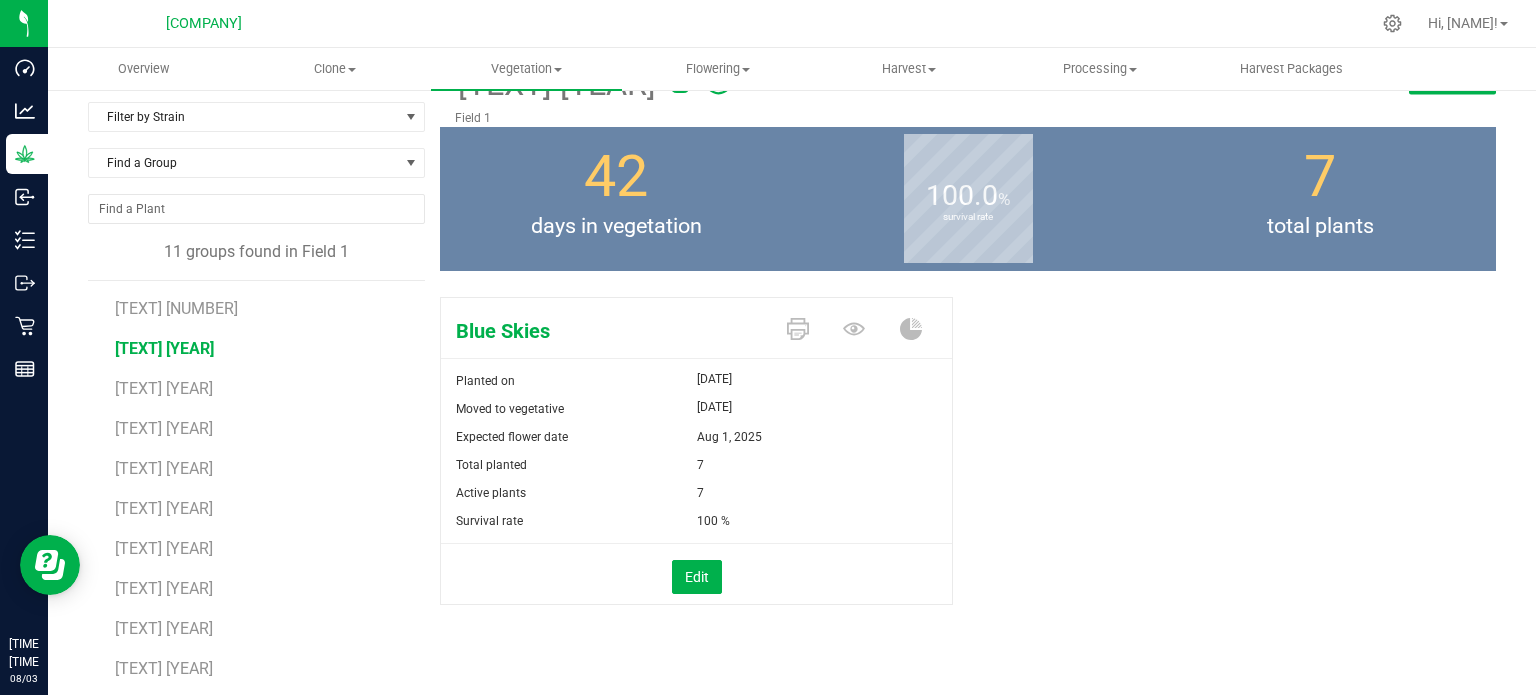 scroll, scrollTop: 0, scrollLeft: 0, axis: both 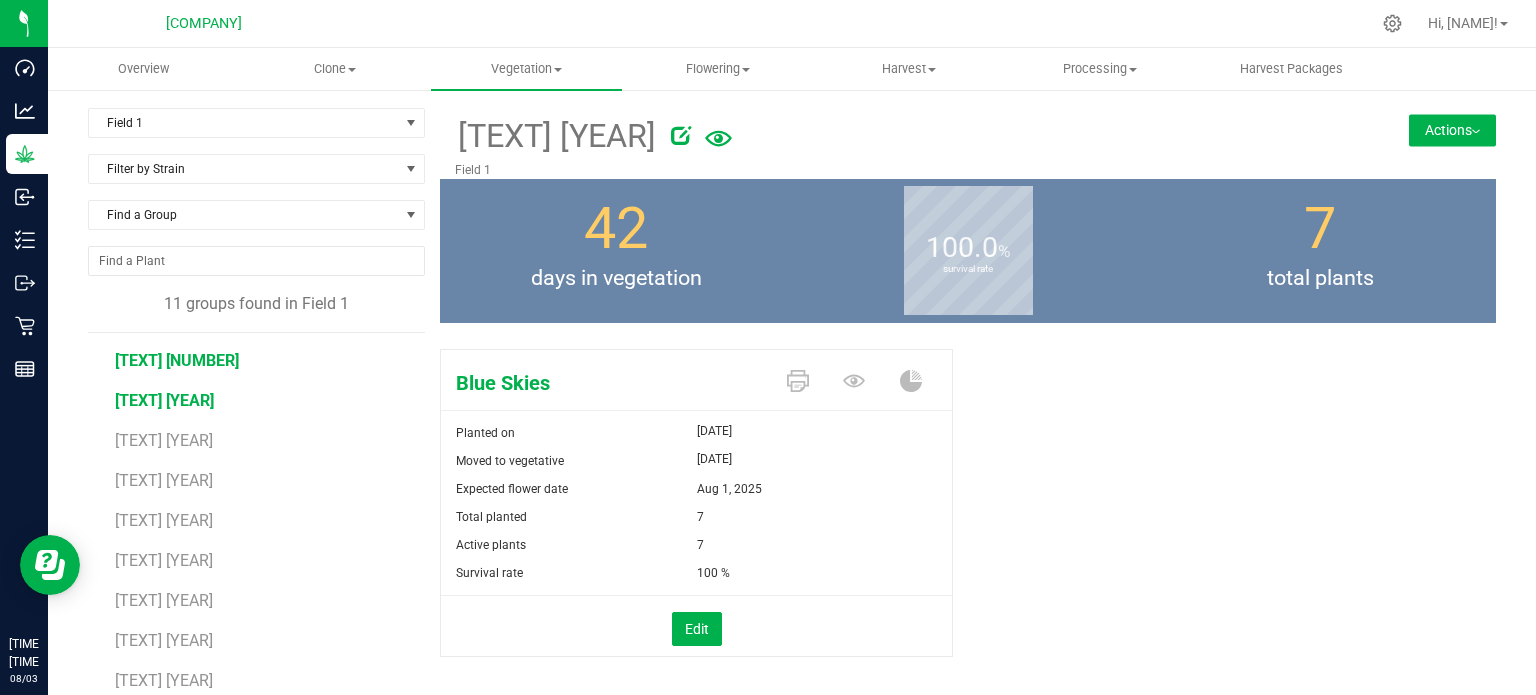 click on "[TEXT] [NUMBER]" at bounding box center [177, 360] 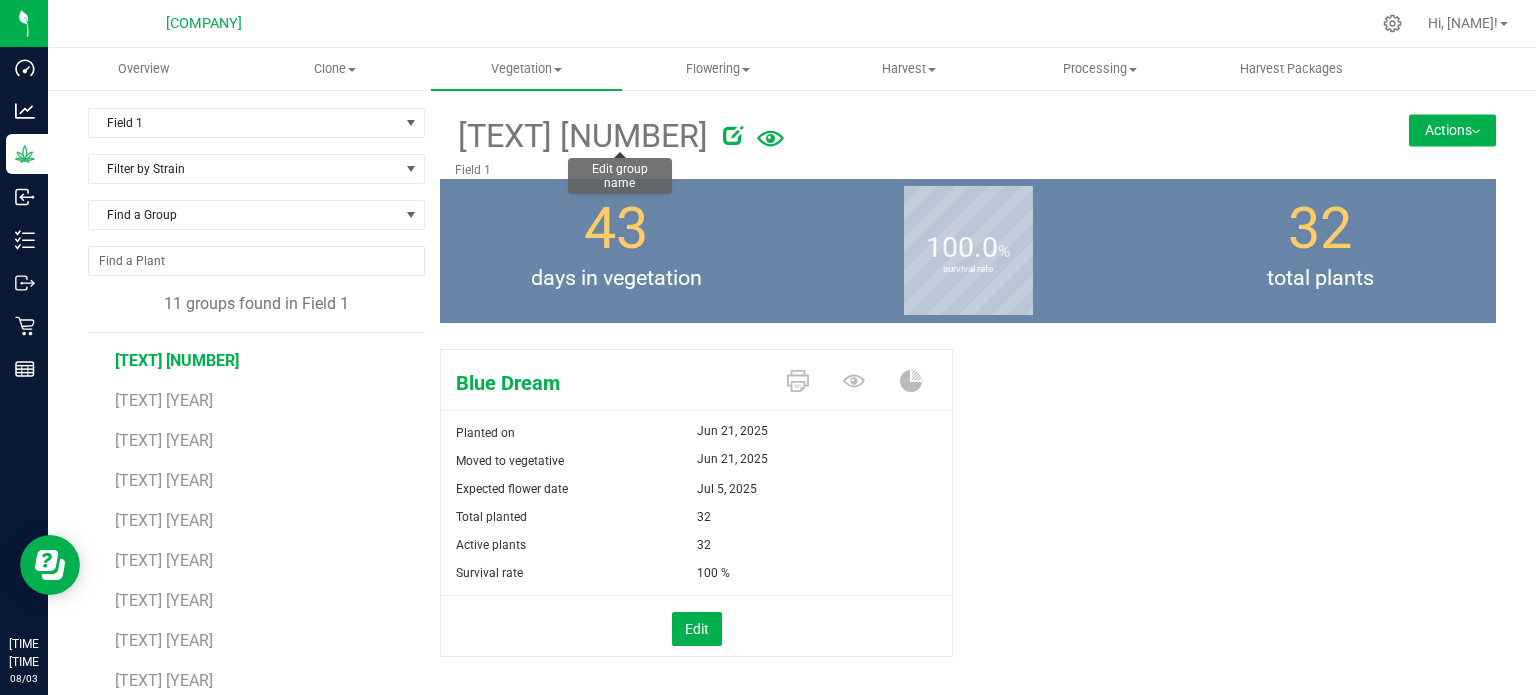click at bounding box center [733, 135] 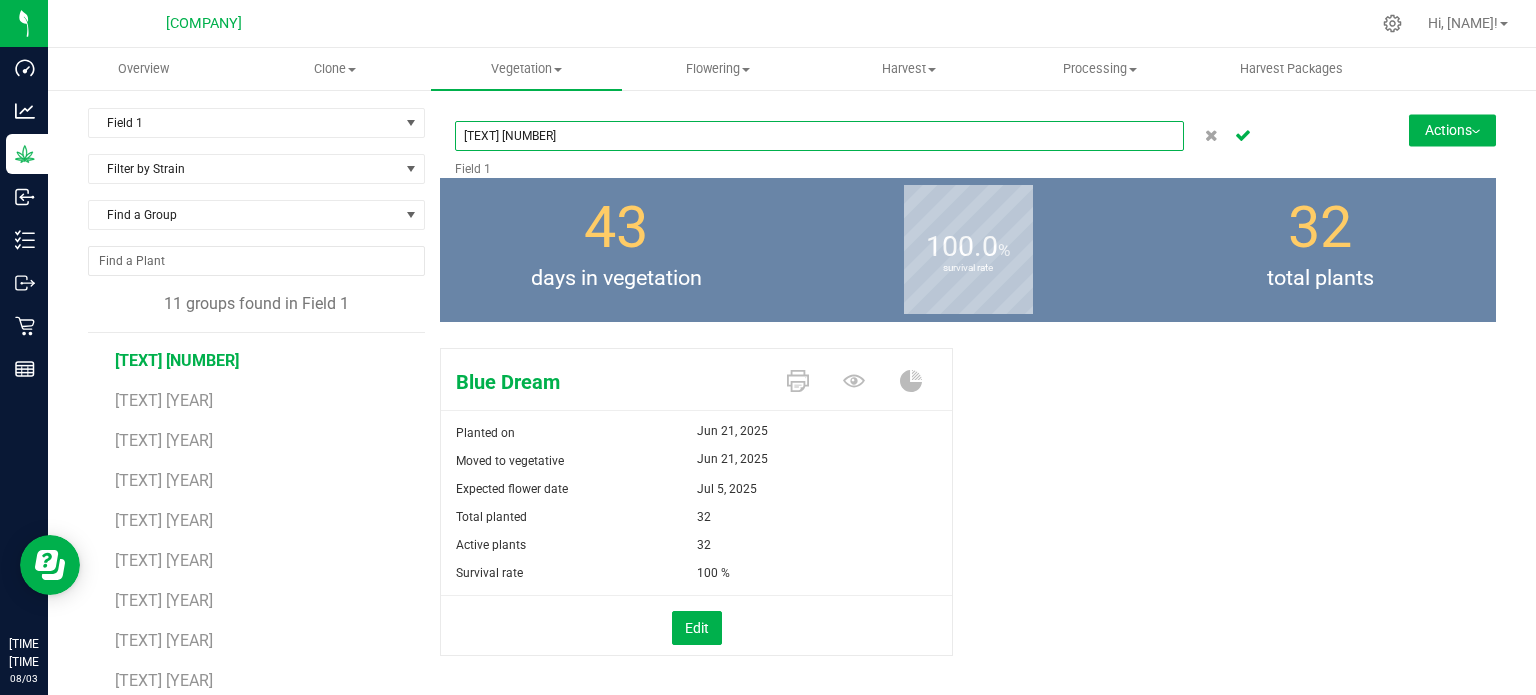 click on "[TEXT] [NUMBER]" at bounding box center (819, 136) 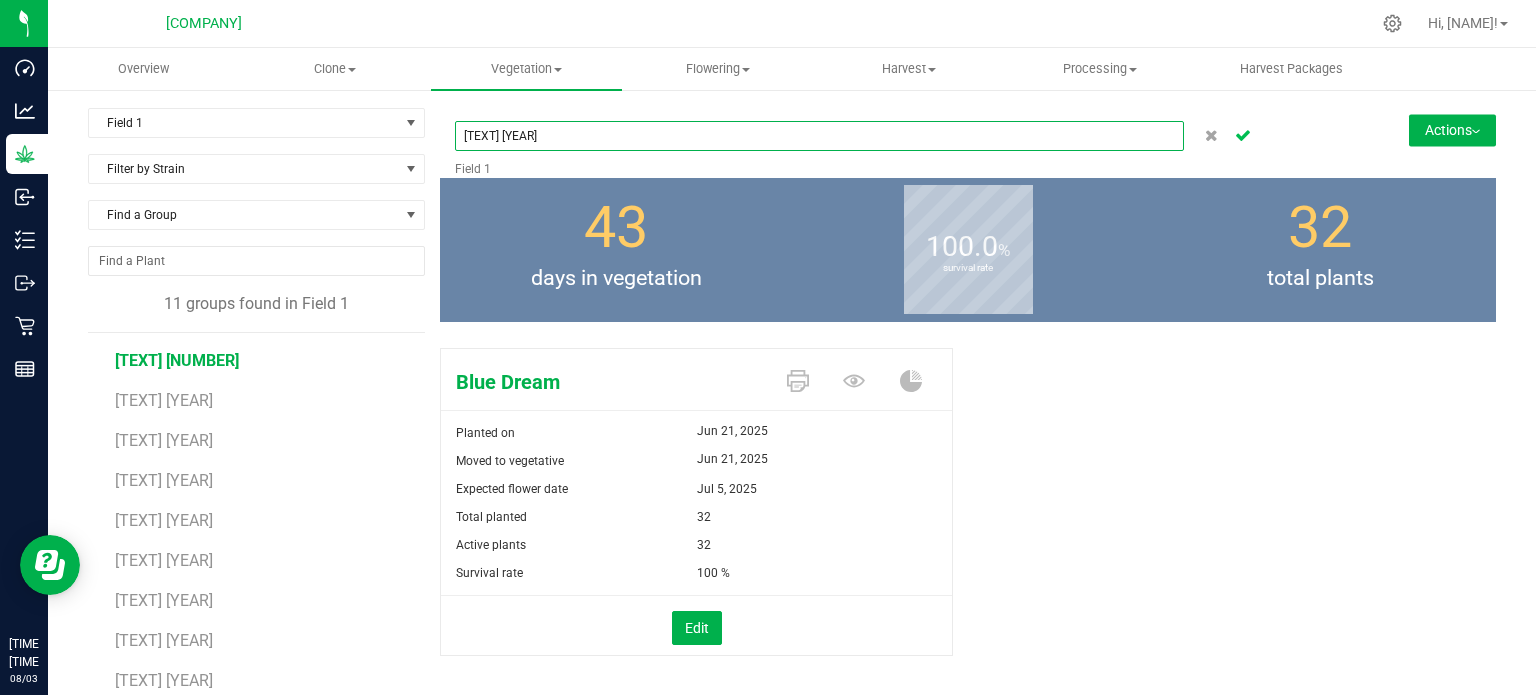 type on "[TEXT] [YEAR]" 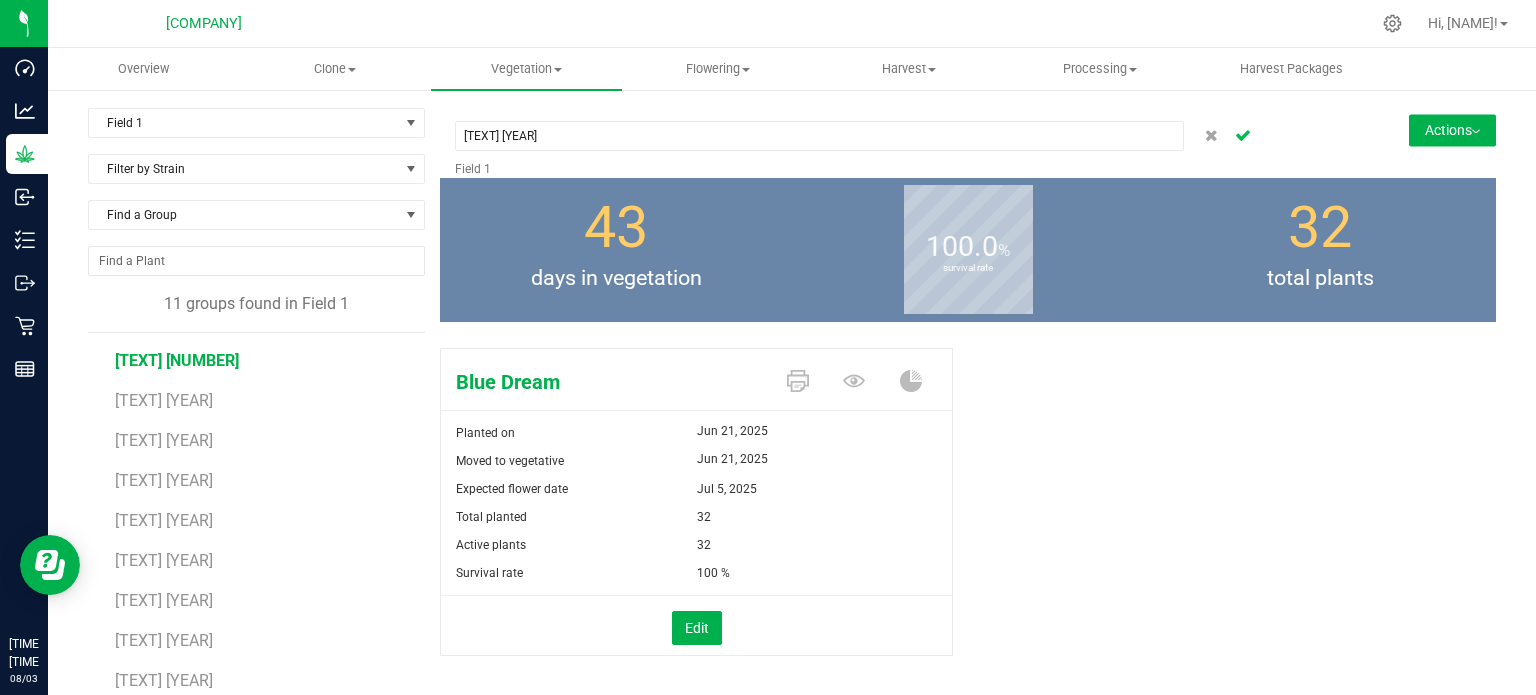 click 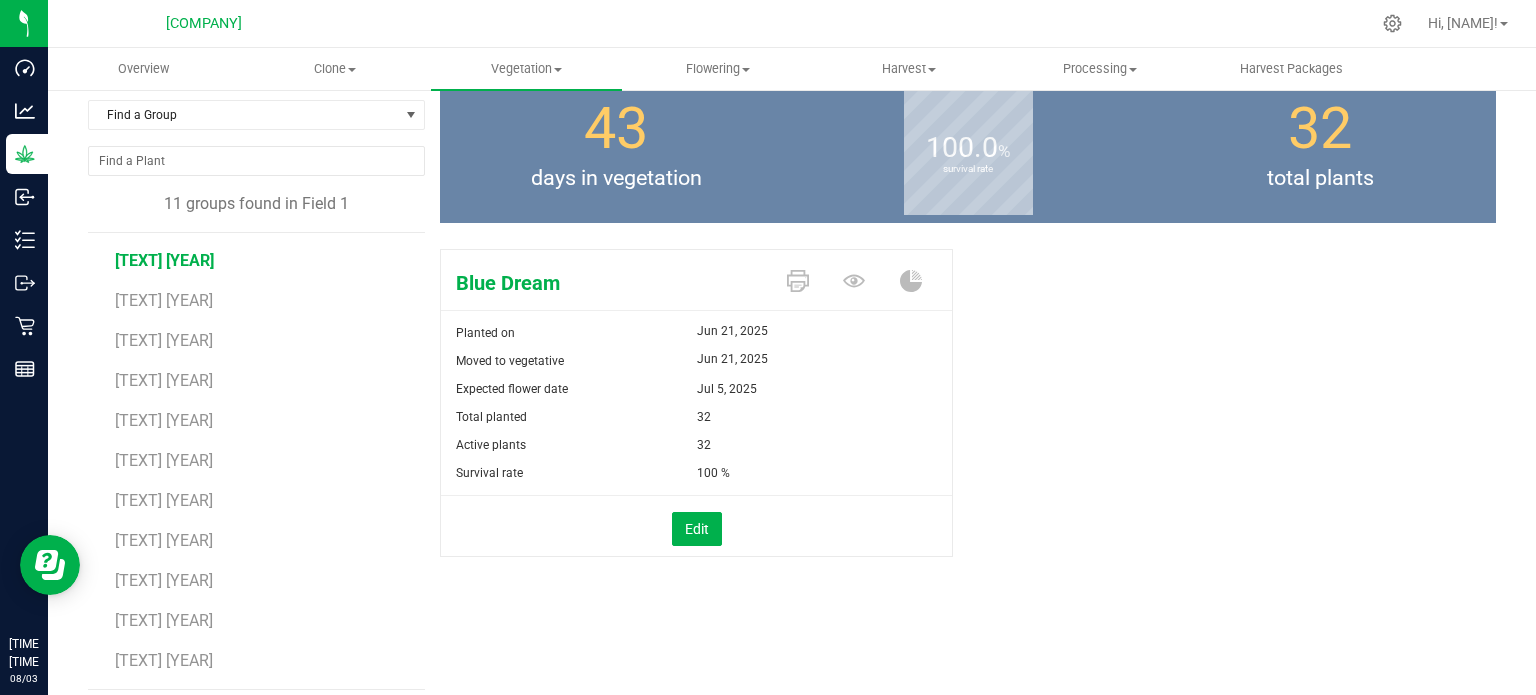 scroll, scrollTop: 112, scrollLeft: 0, axis: vertical 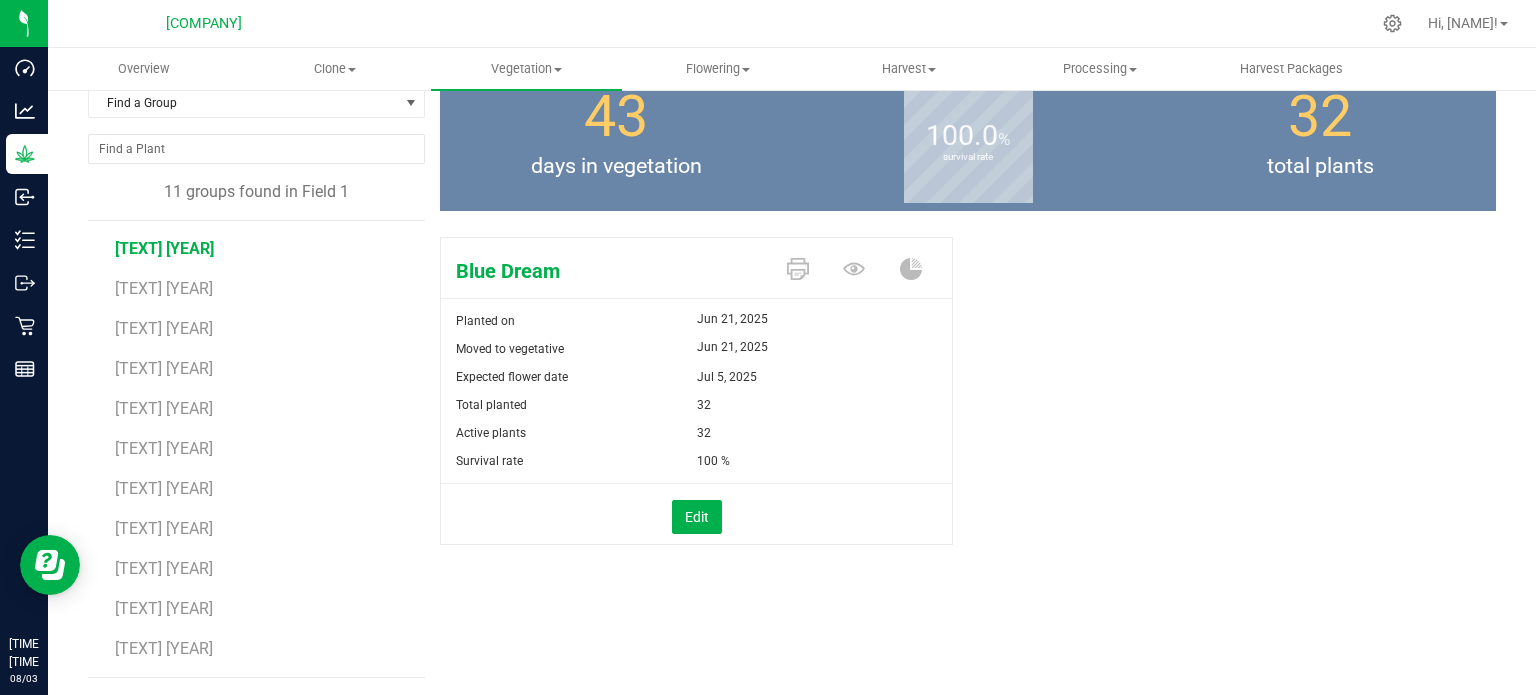click on "[TEXT]
Planted on
[DATE]
Moved to vegetative
[DATE]
Expected flower date
[DATE]
Total planted
32" at bounding box center (968, 412) 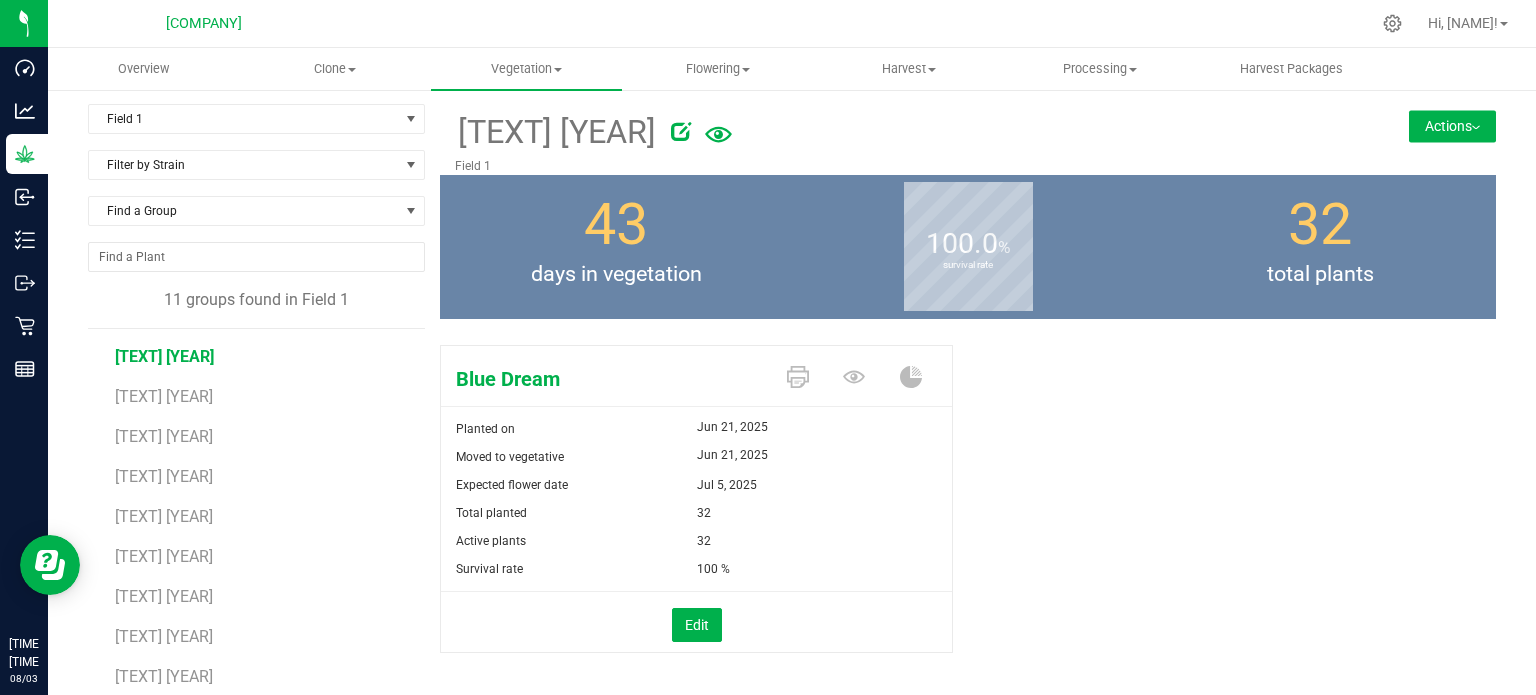 scroll, scrollTop: 0, scrollLeft: 0, axis: both 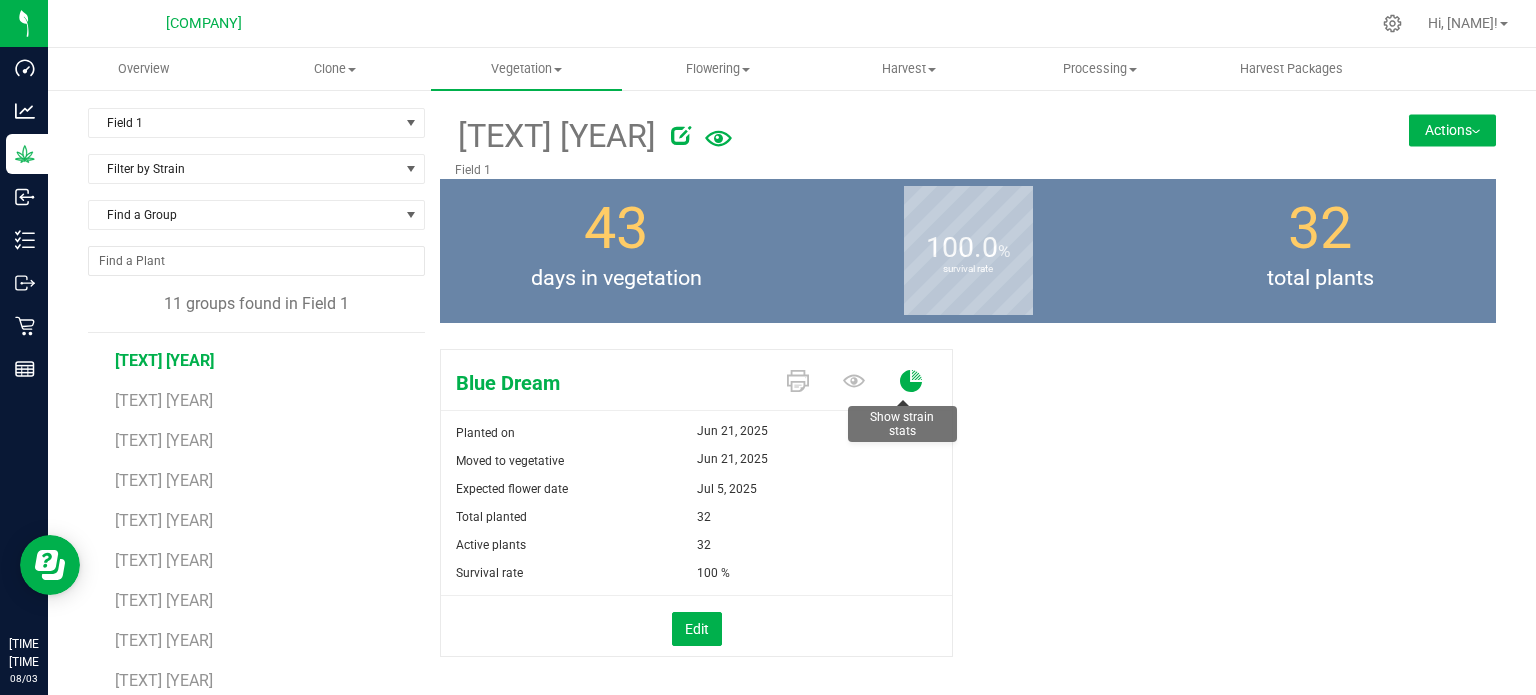 click 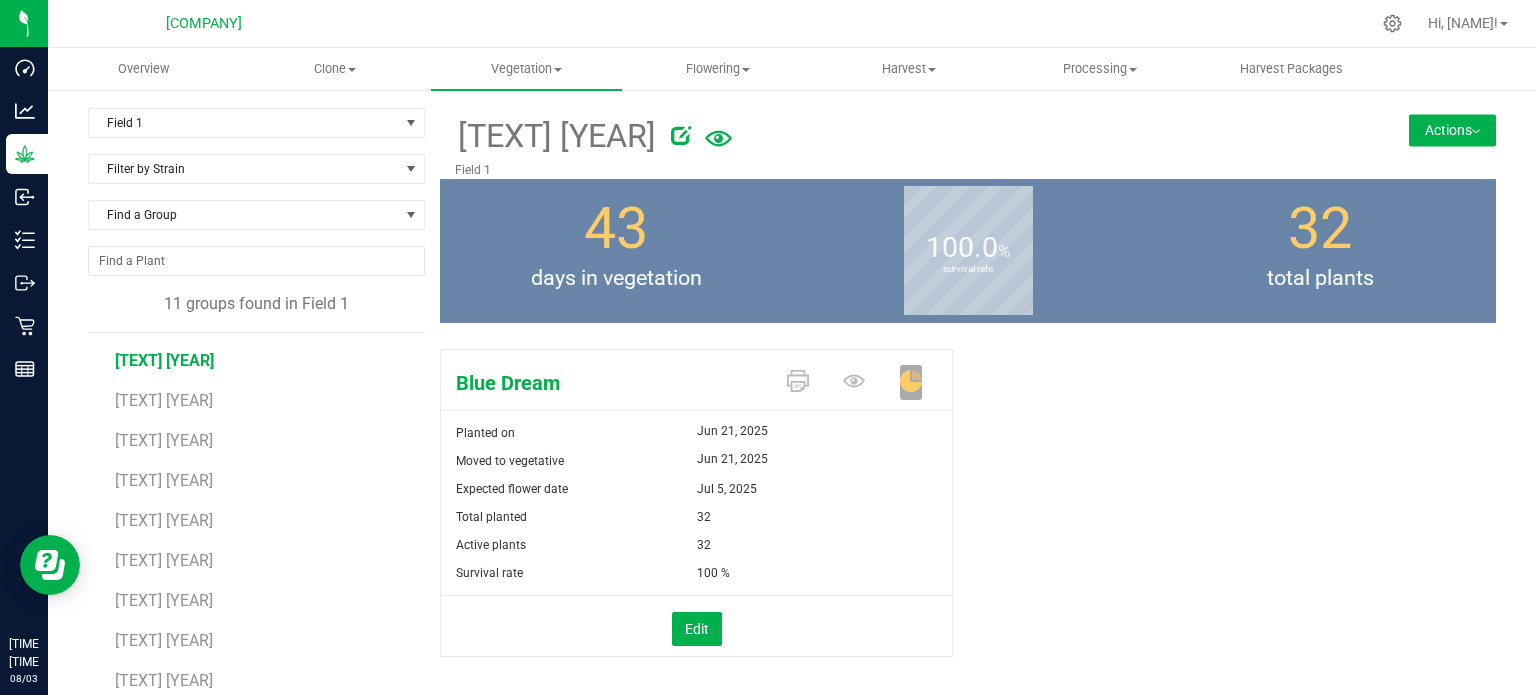 click on "[TEXT]
Planted on
[DATE]
Moved to vegetative
[DATE]
Expected flower date
[DATE]
Total planted
32" at bounding box center [968, 524] 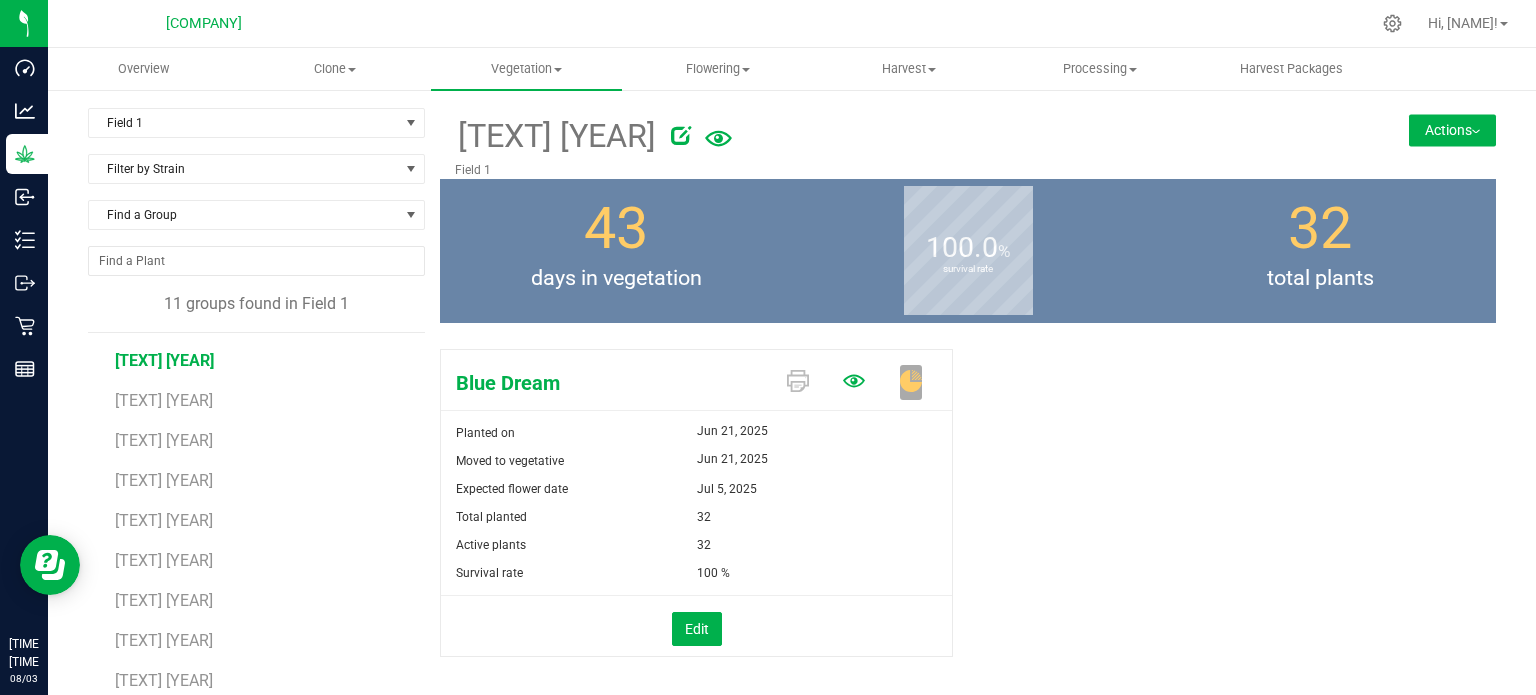 click 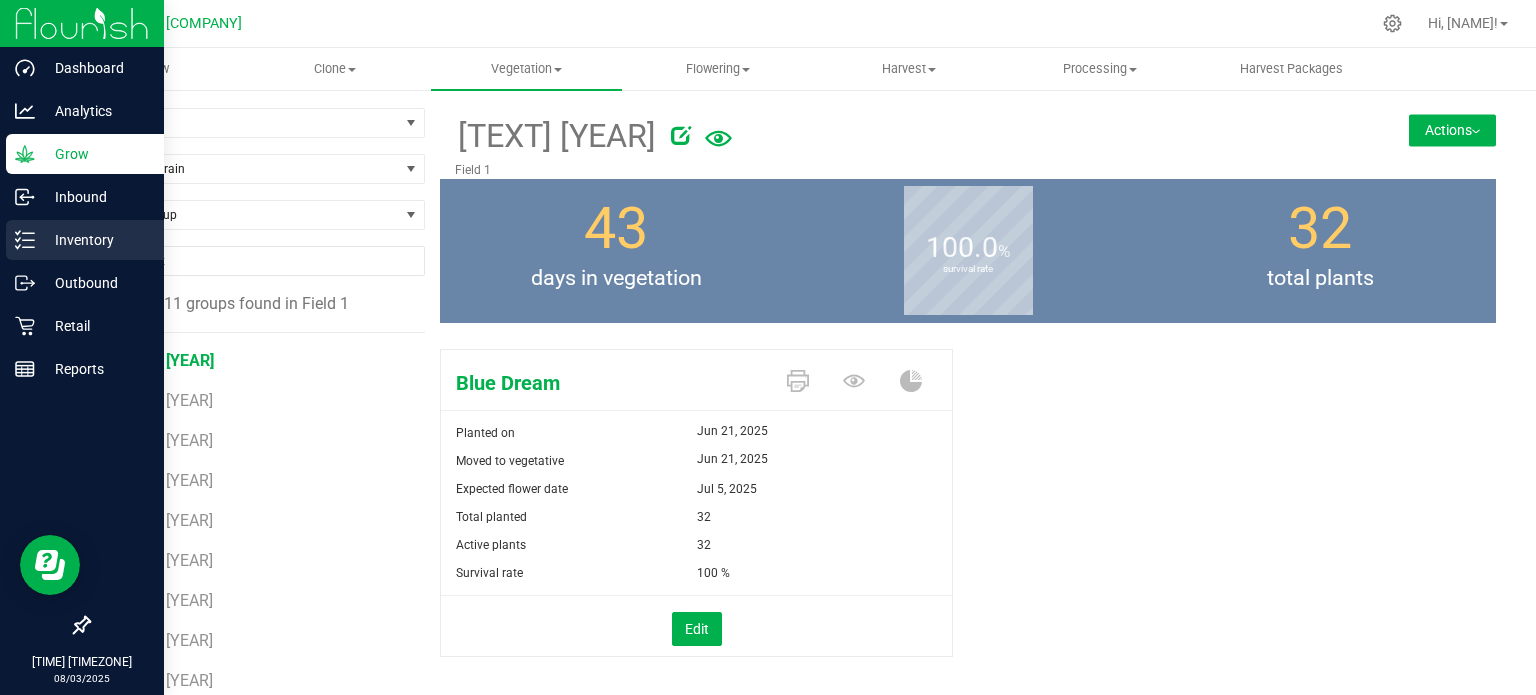 click on "Inventory" at bounding box center [95, 240] 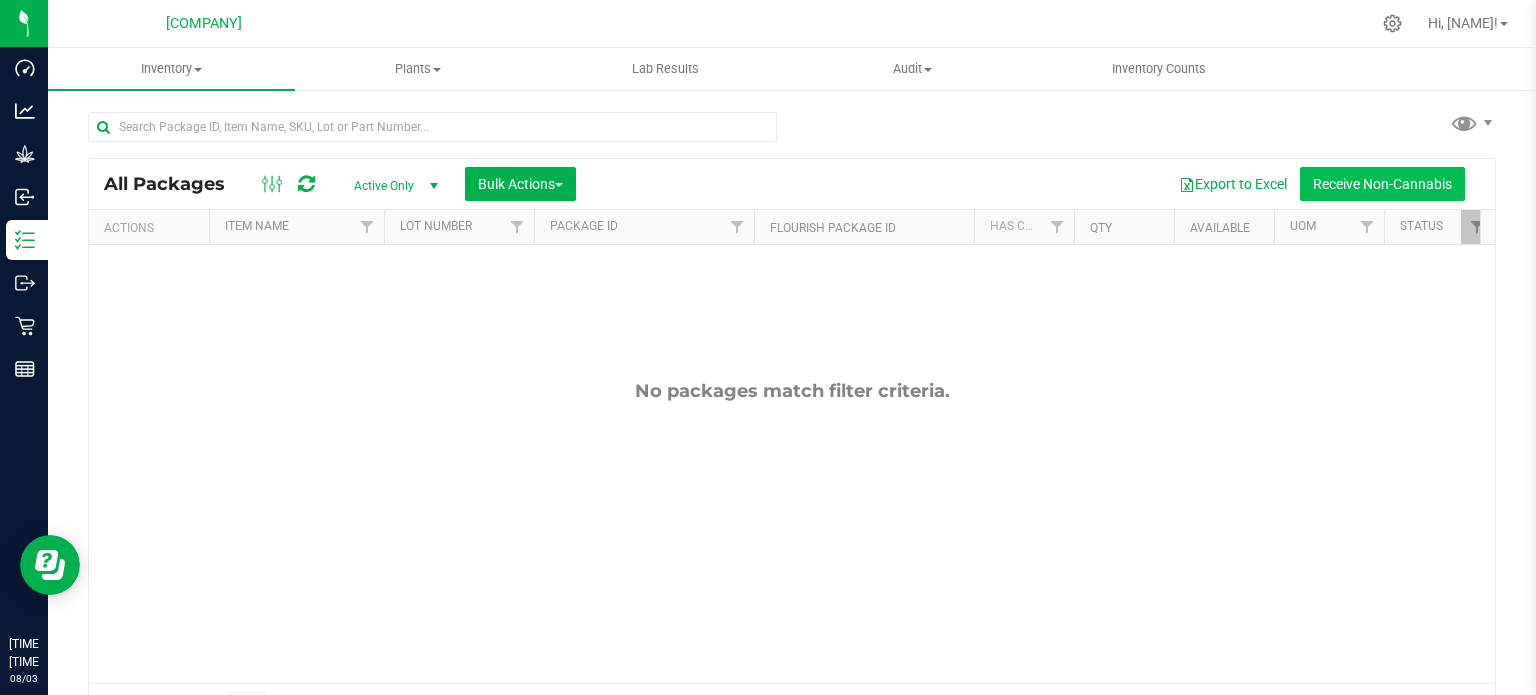 click on "Receive Non-Cannabis" at bounding box center [1382, 184] 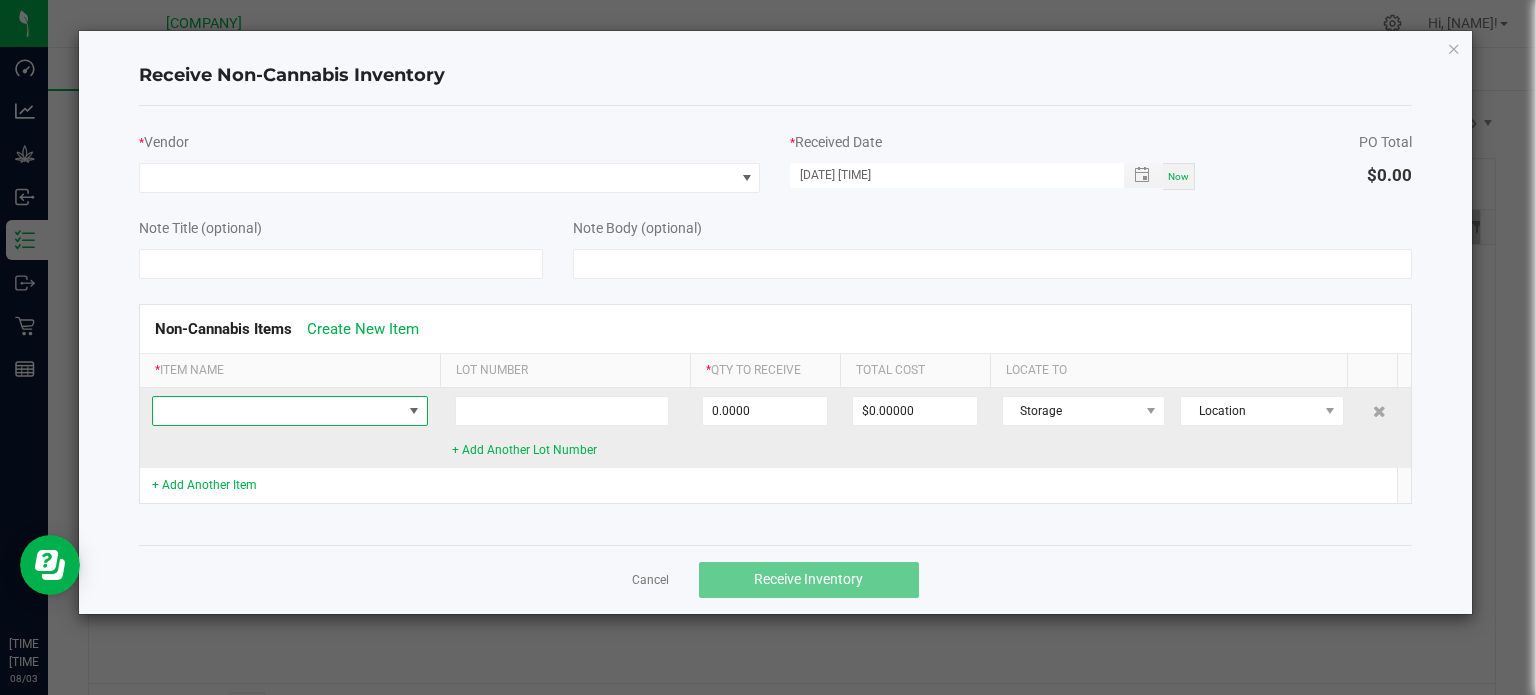 click at bounding box center (414, 411) 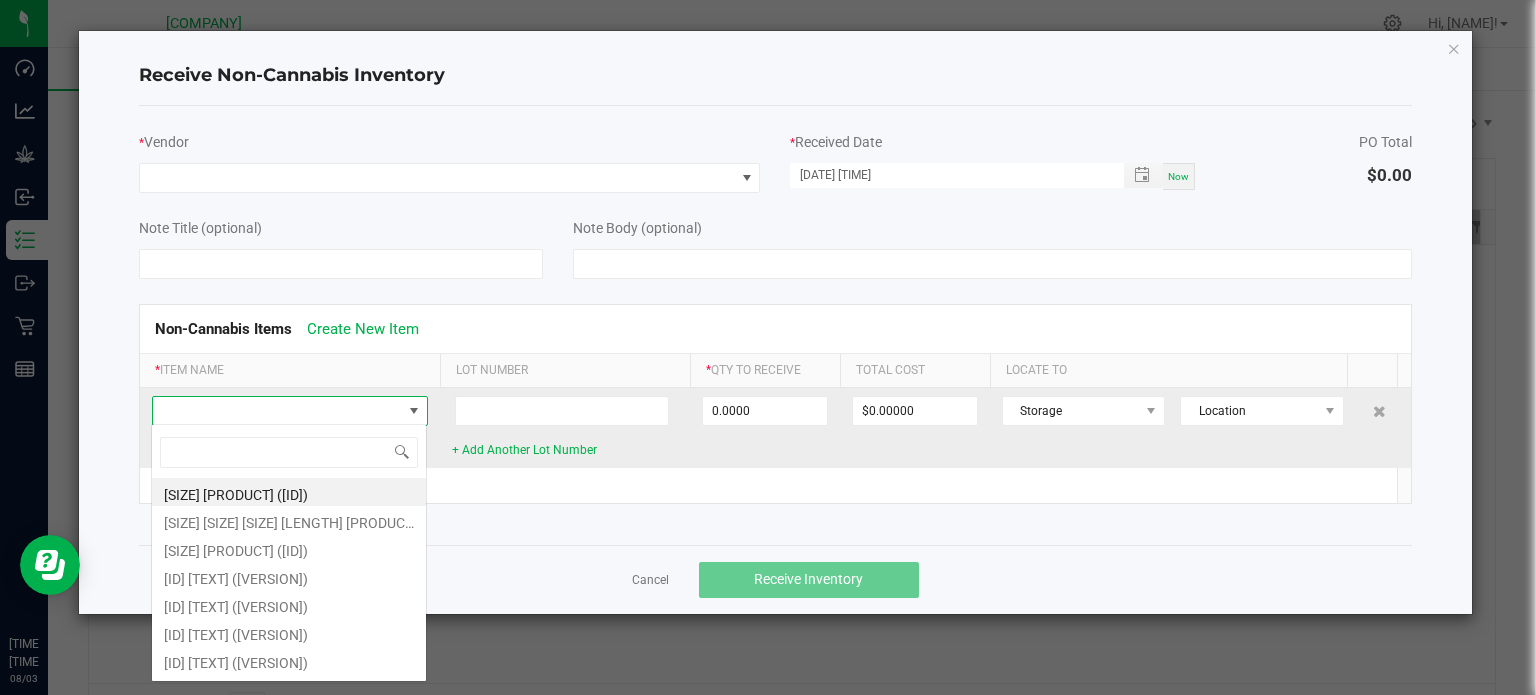scroll, scrollTop: 99970, scrollLeft: 99724, axis: both 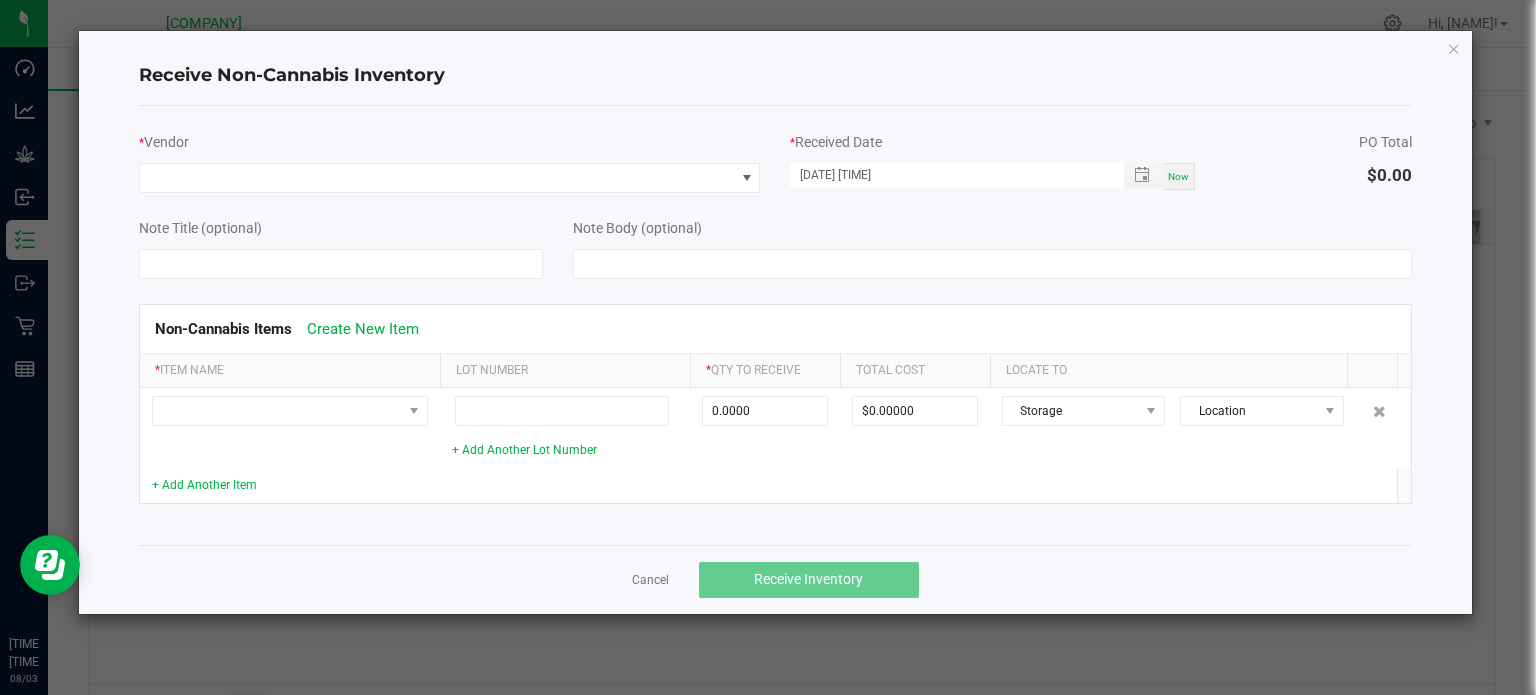 click 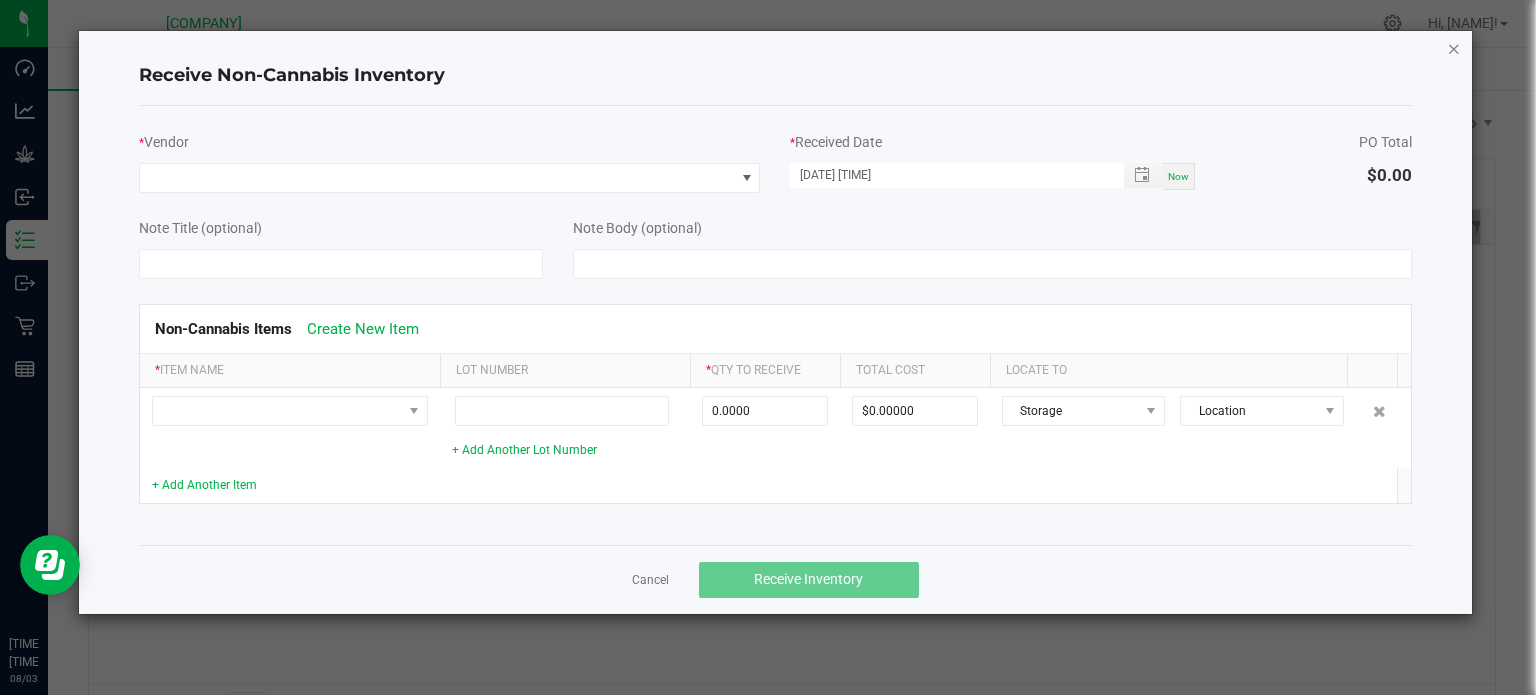 click 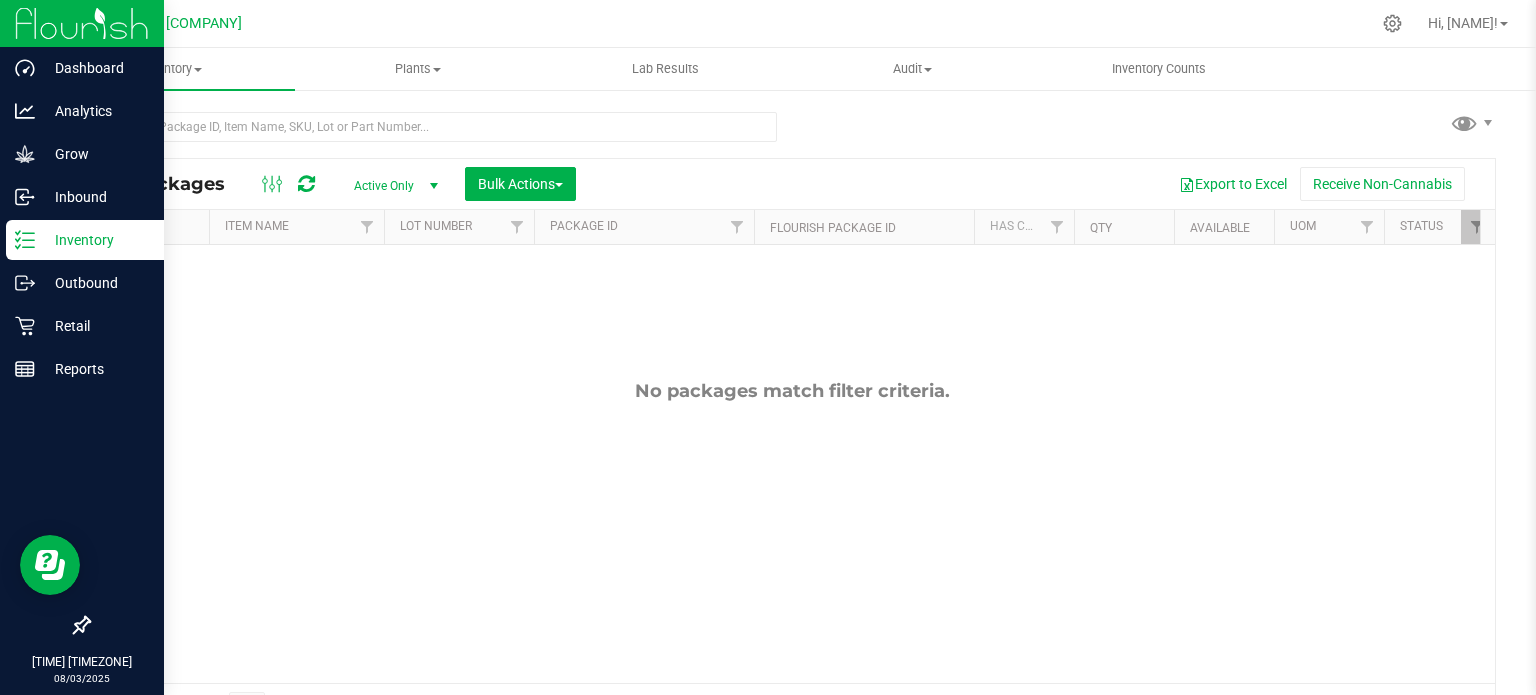 click on "Inventory" at bounding box center [95, 240] 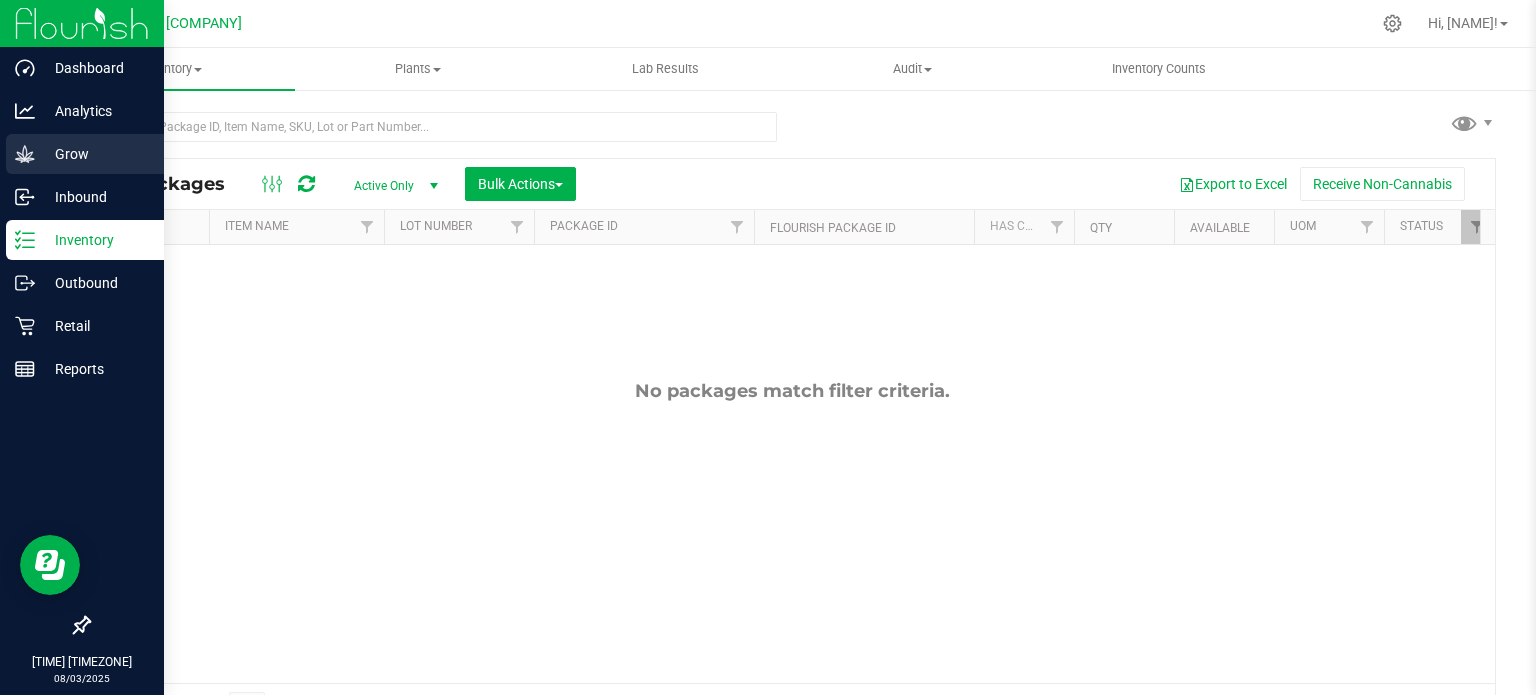 click on "Grow" at bounding box center [95, 154] 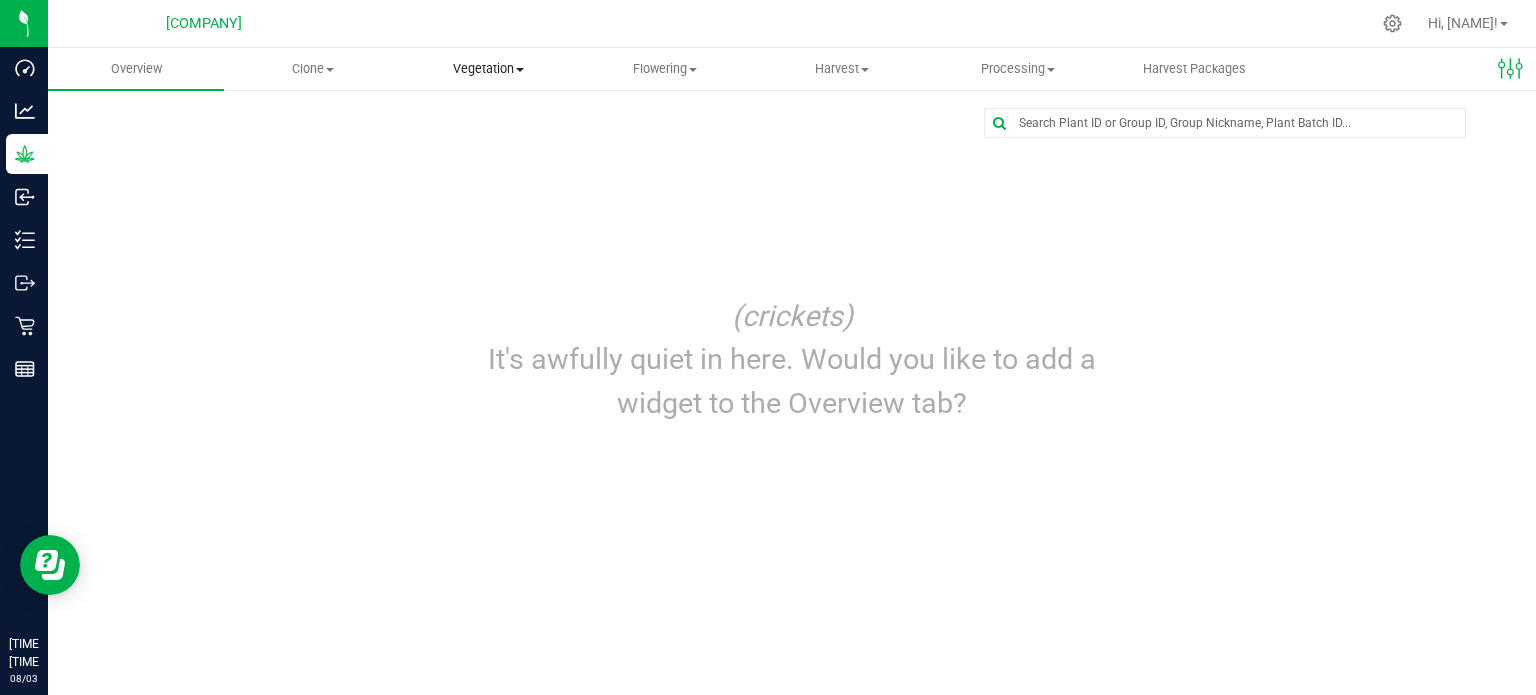 click at bounding box center [520, 70] 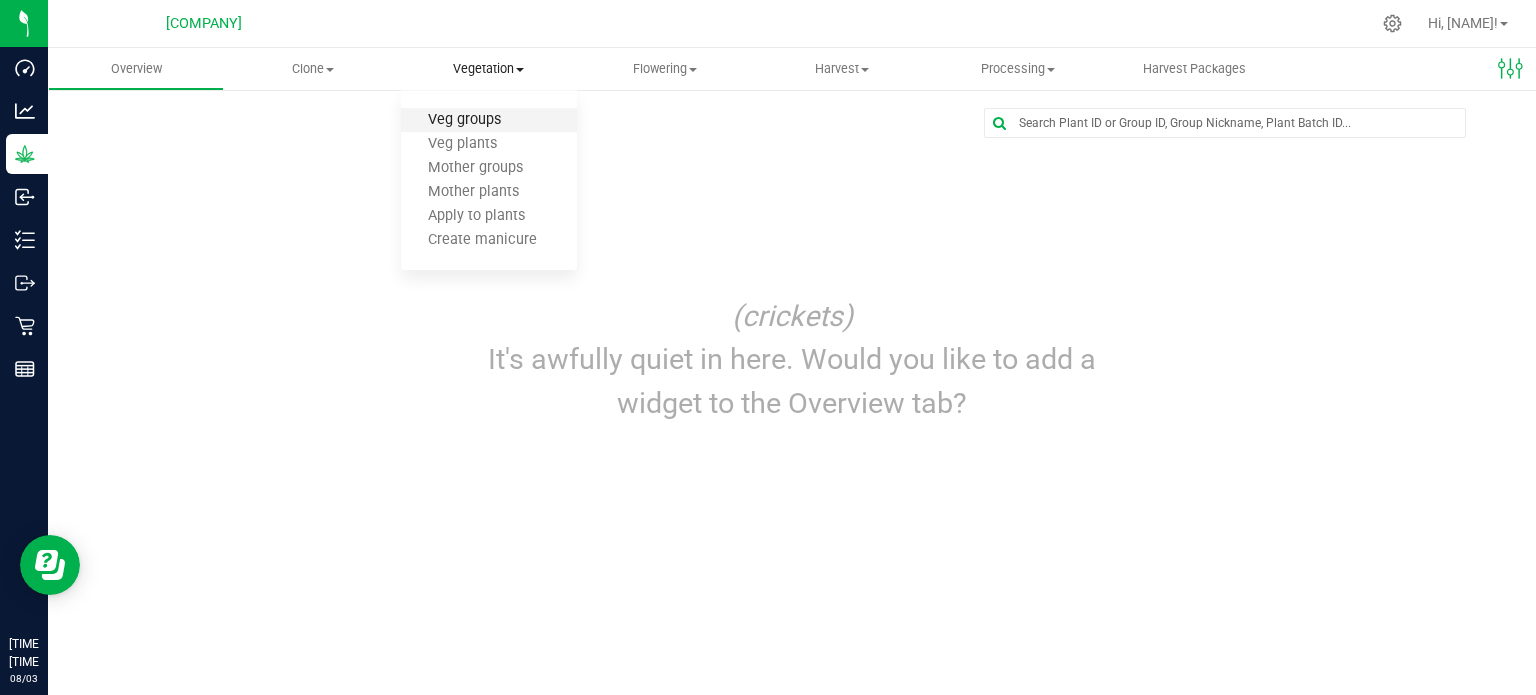 click on "Veg groups" at bounding box center [464, 120] 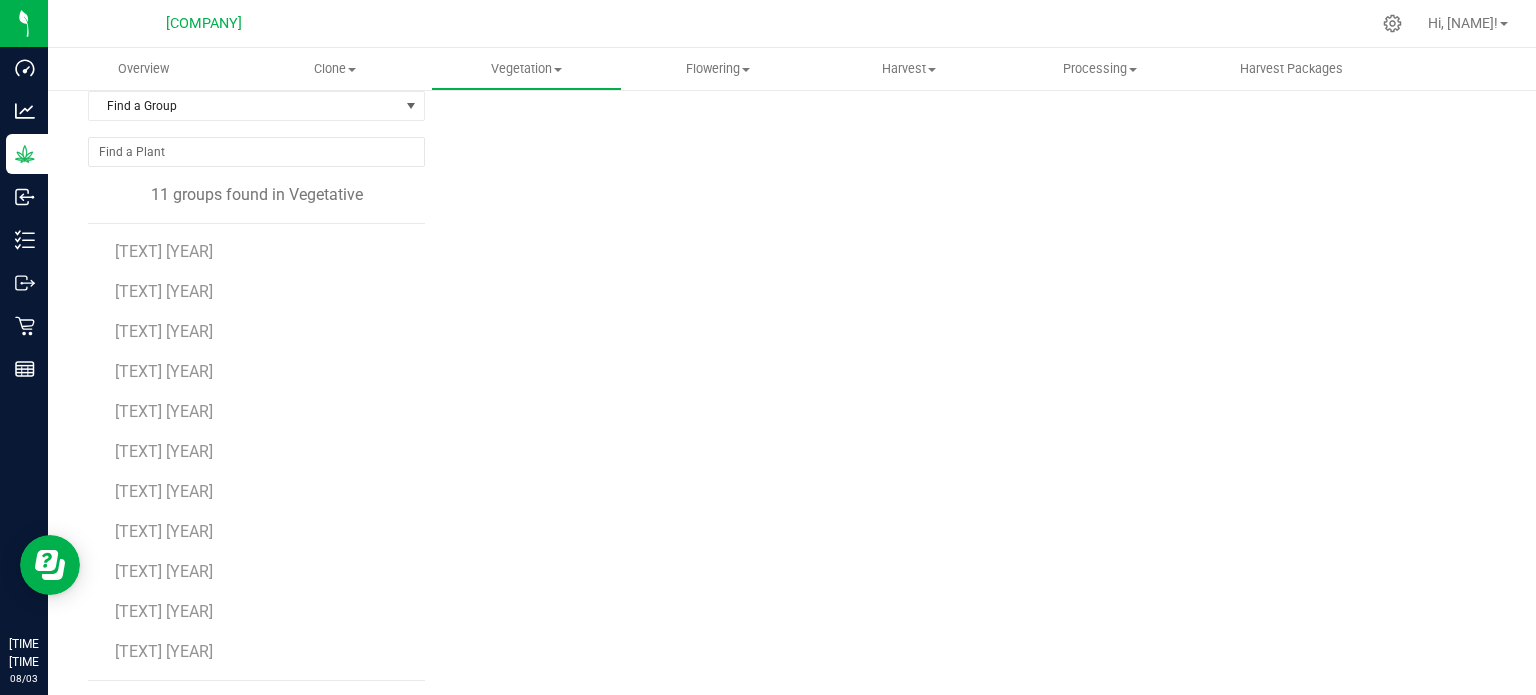 scroll, scrollTop: 112, scrollLeft: 0, axis: vertical 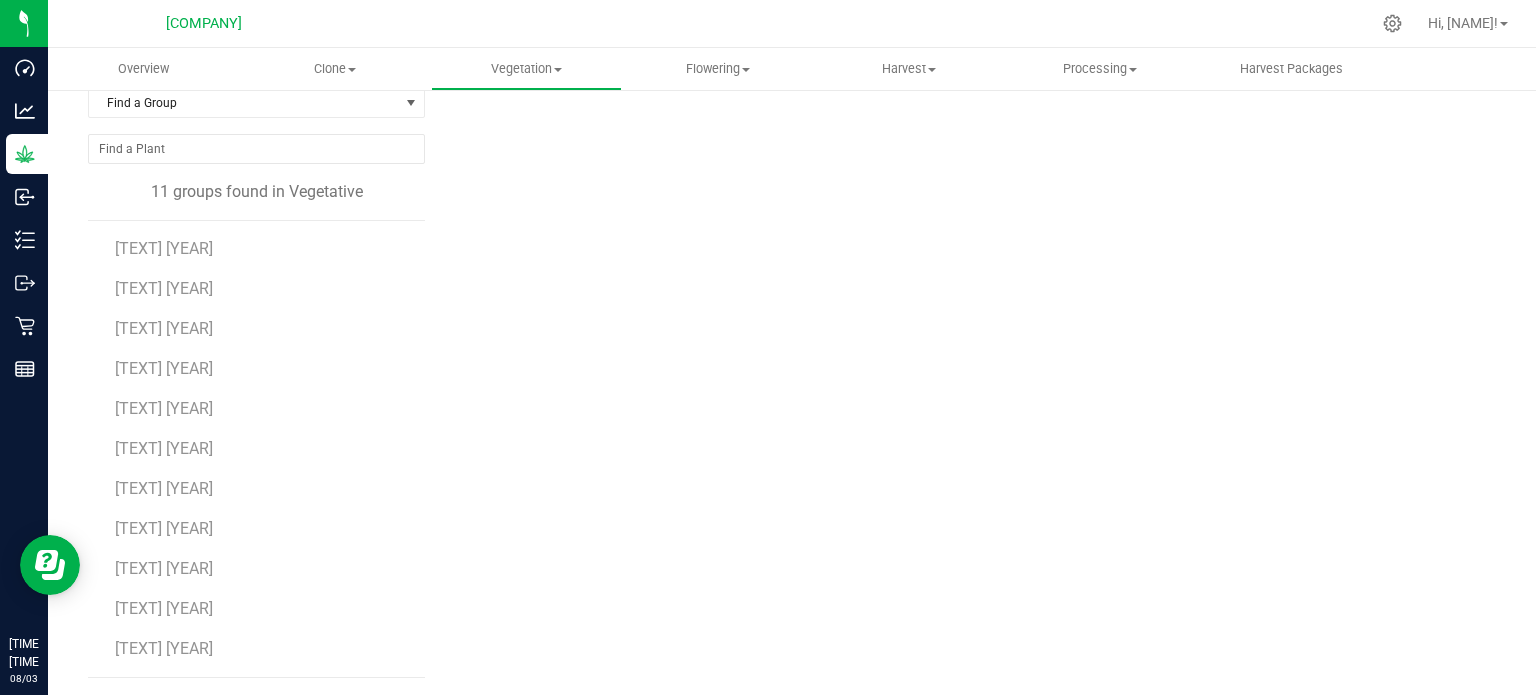 click on "Please select a plant group" at bounding box center [968, 337] 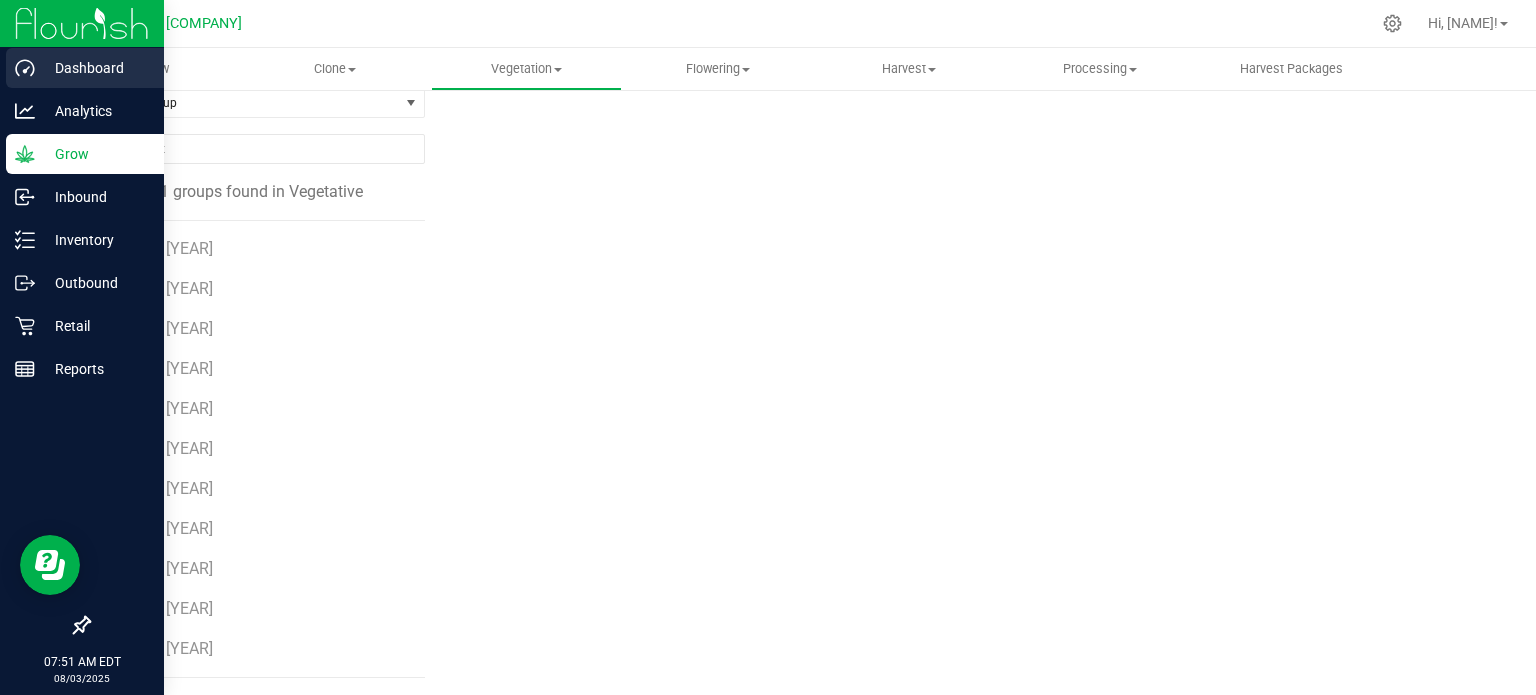 click on "Dashboard" at bounding box center [95, 68] 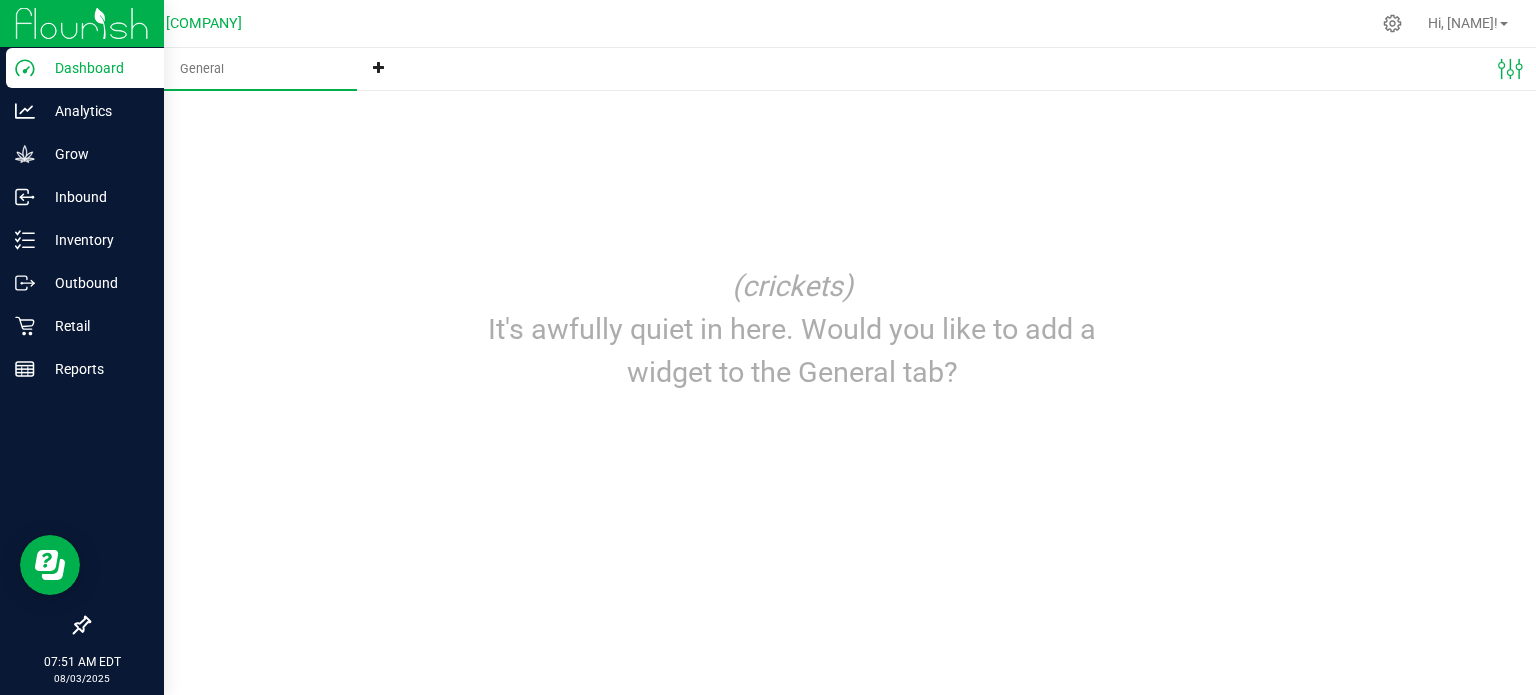 scroll, scrollTop: 0, scrollLeft: 0, axis: both 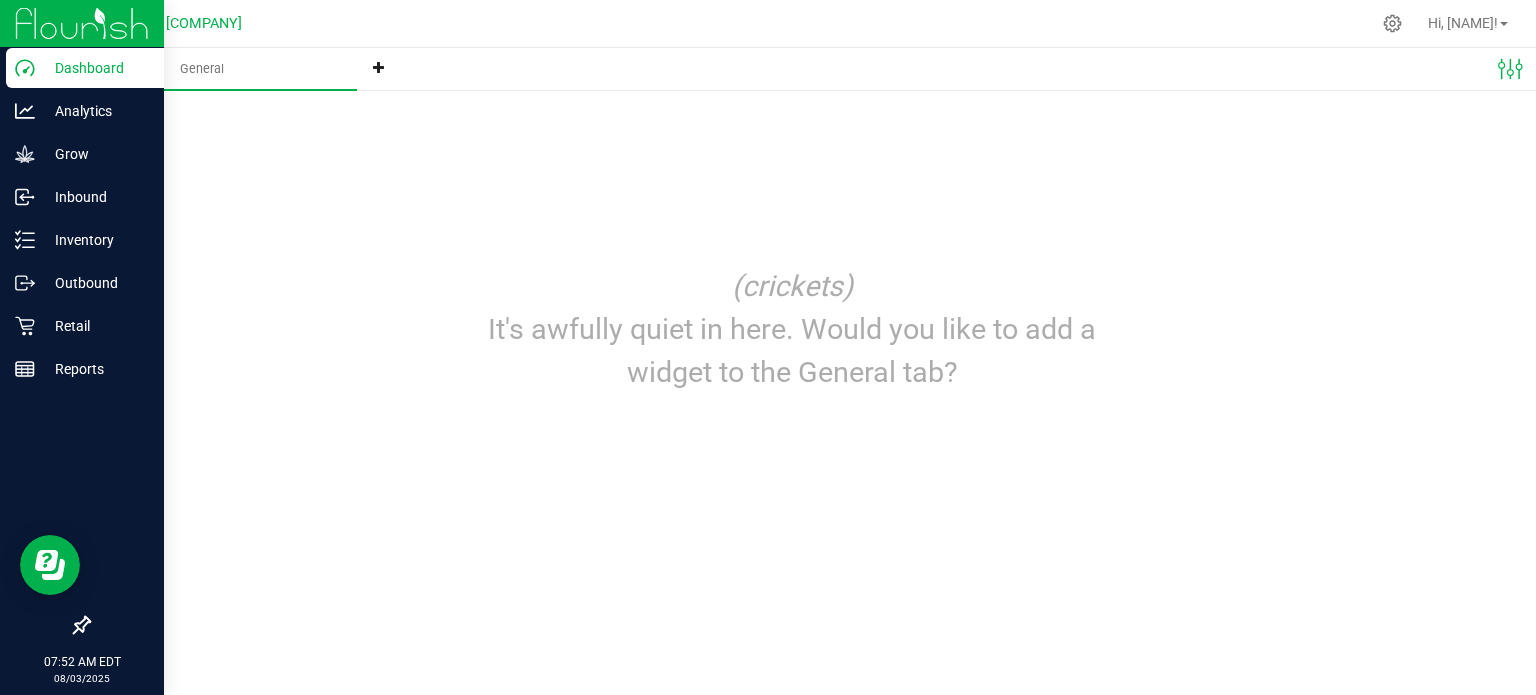 click at bounding box center (379, 67) 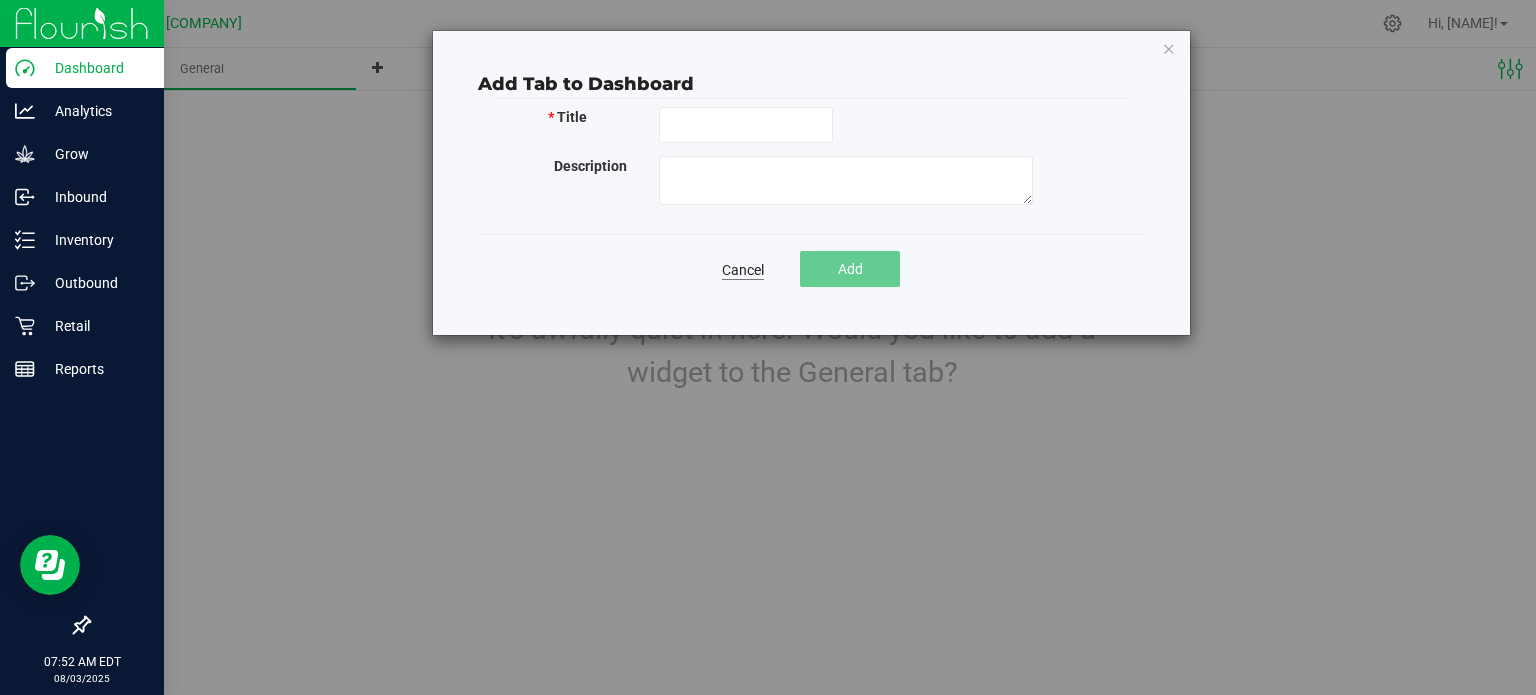 click on "Cancel" at bounding box center [743, 270] 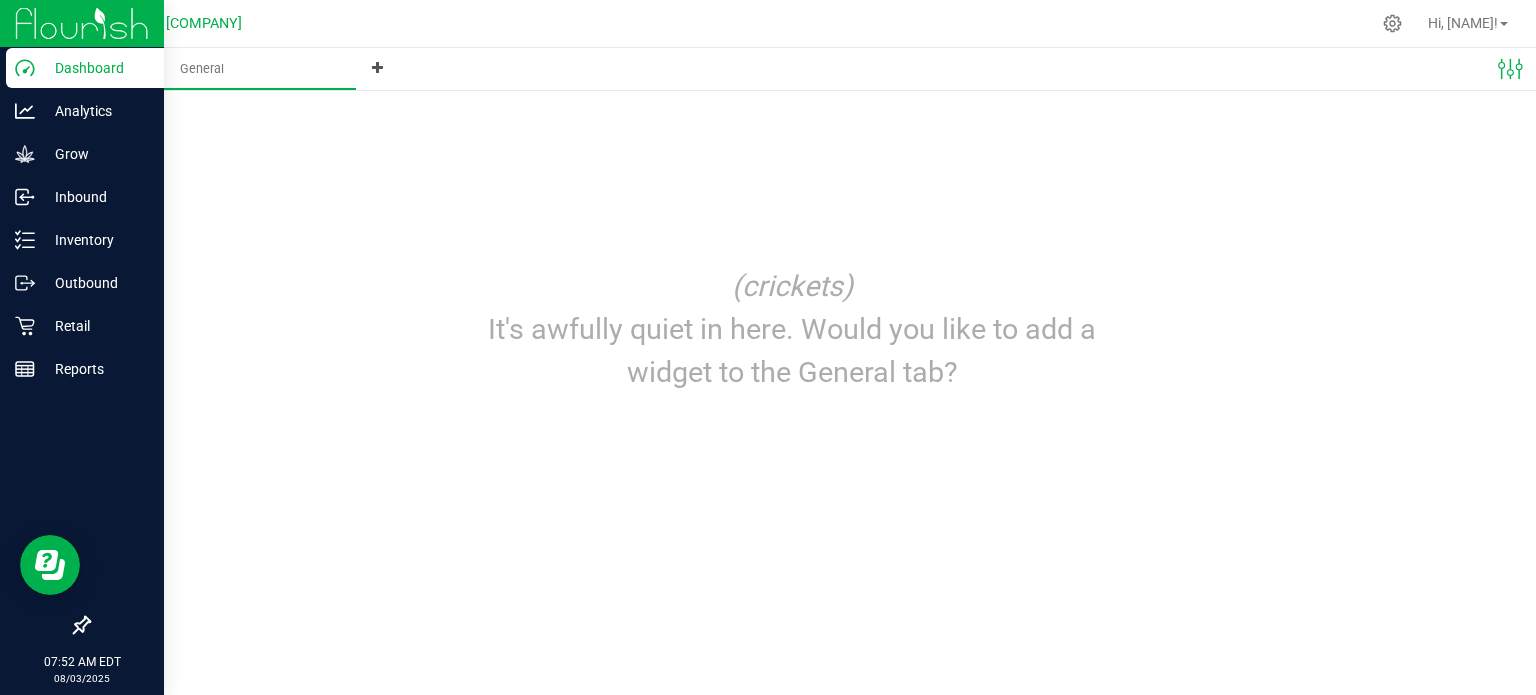 drag, startPoint x: 740, startPoint y: 331, endPoint x: 636, endPoint y: 323, distance: 104.307236 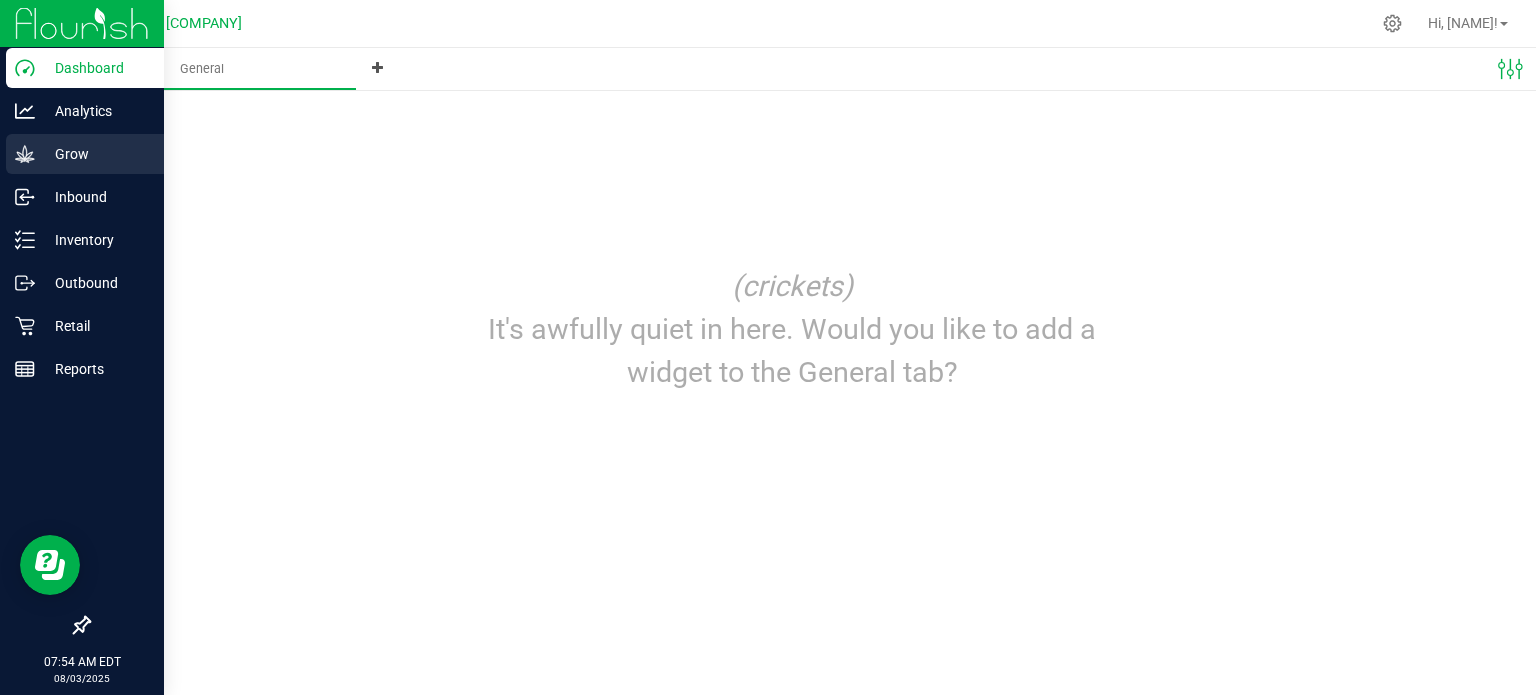 click on "Grow" at bounding box center (95, 154) 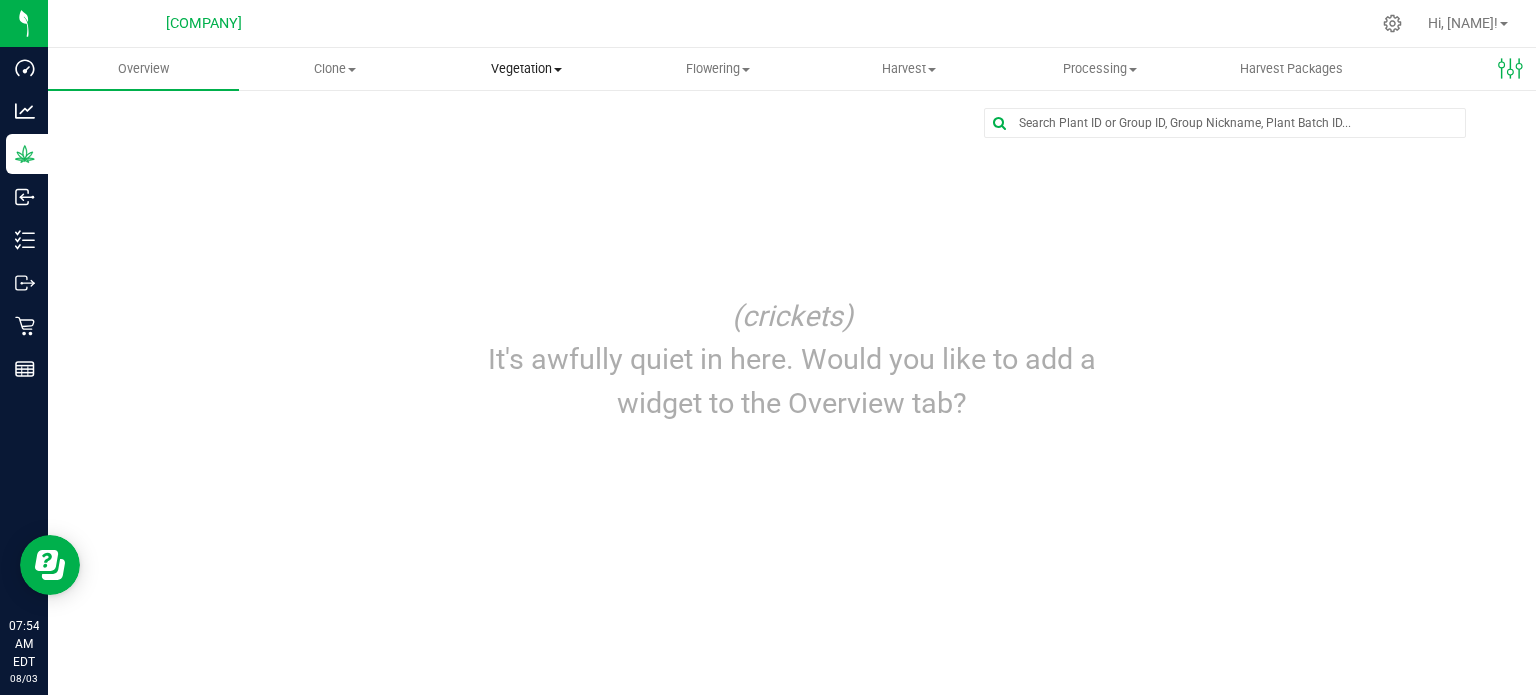click on "Vegetation" at bounding box center (526, 69) 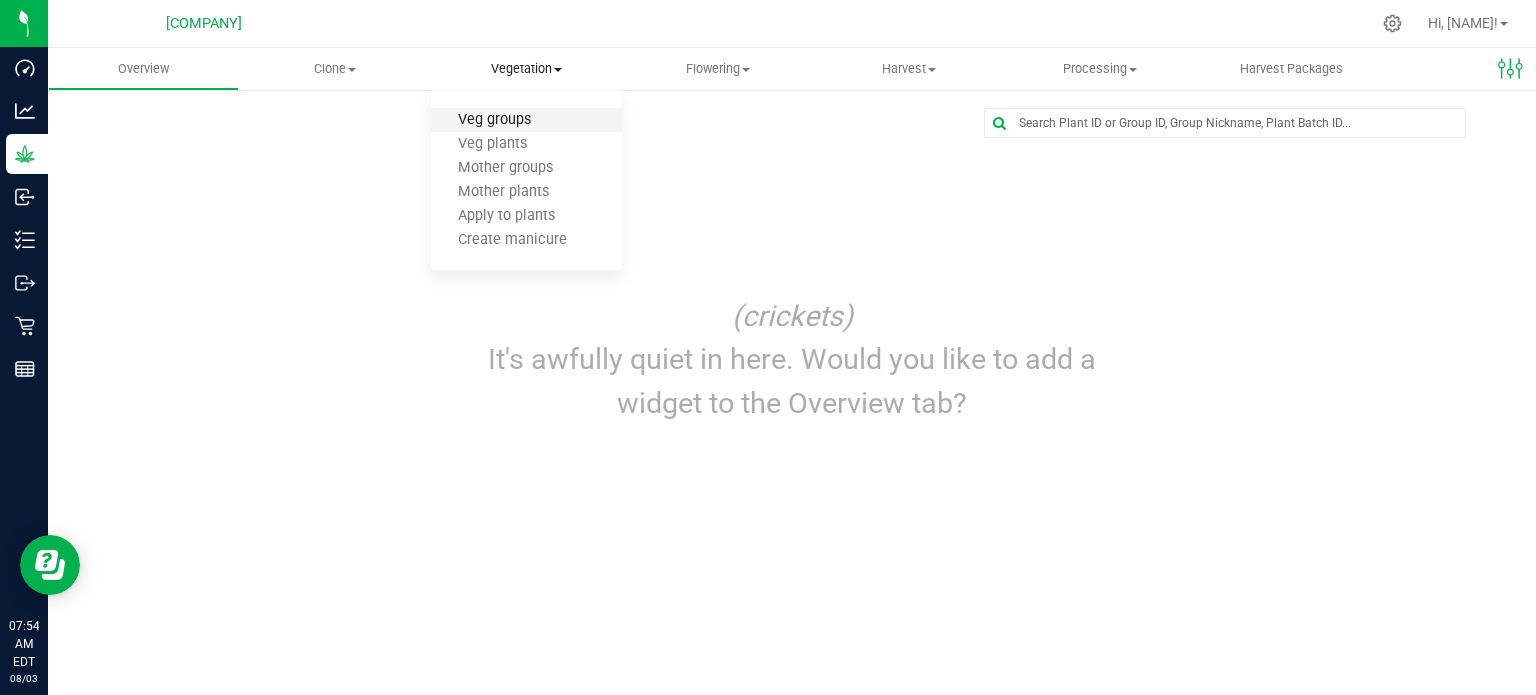 click on "Veg groups" at bounding box center [494, 120] 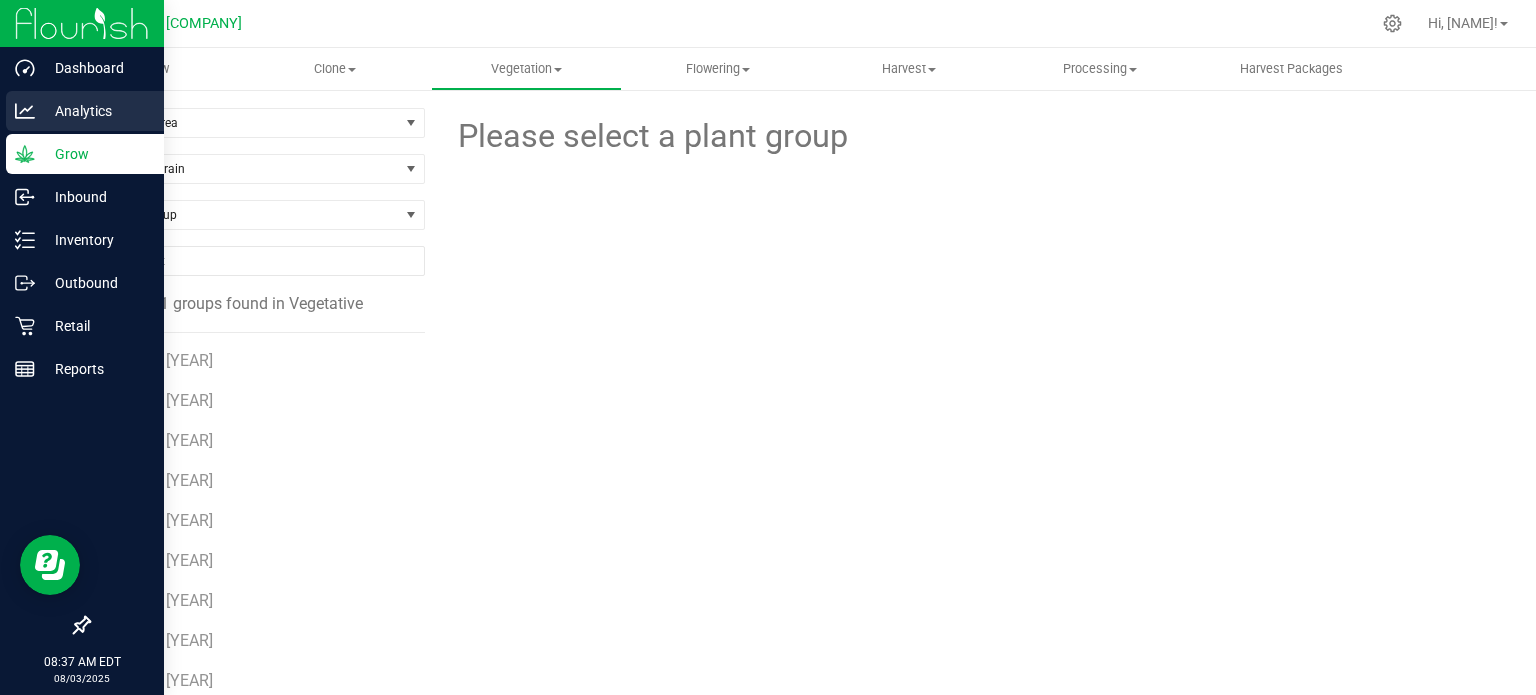 click on "Analytics" at bounding box center (95, 111) 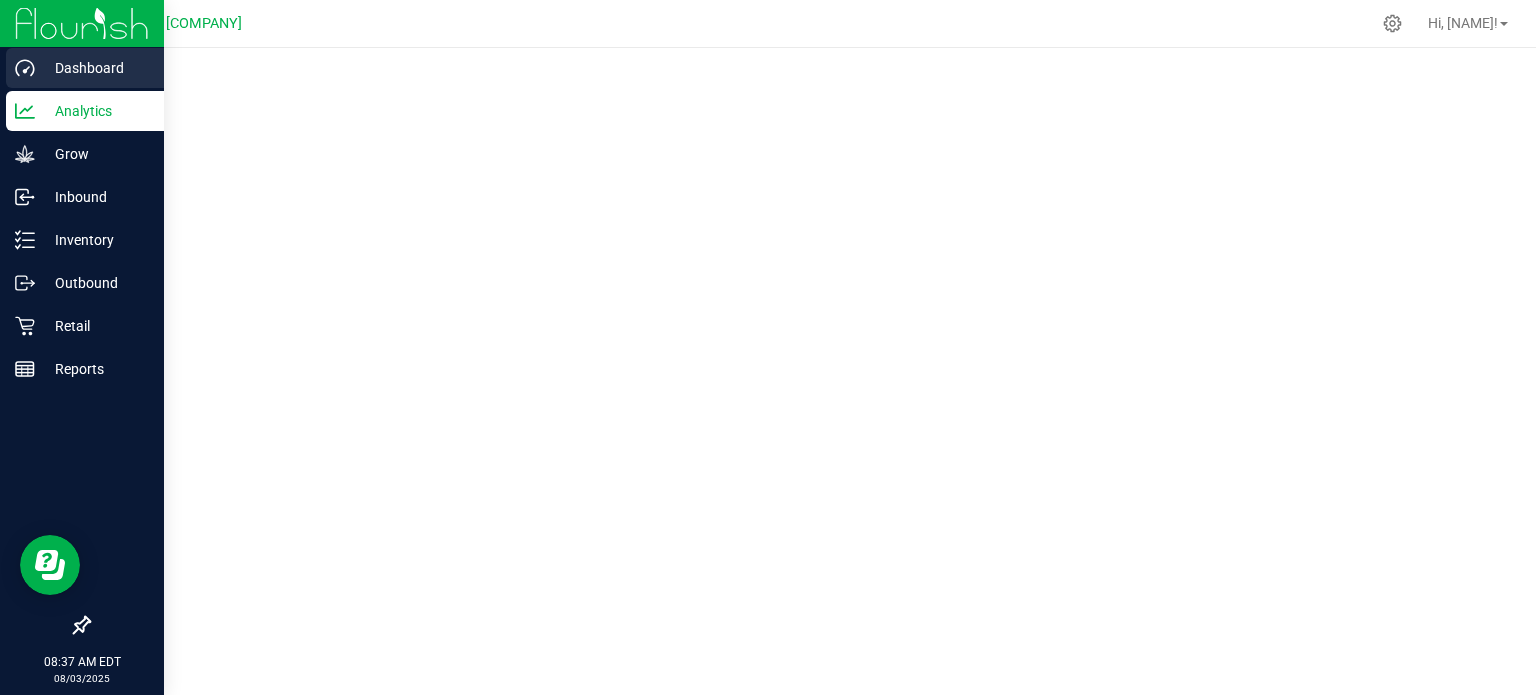 click on "Dashboard" at bounding box center [95, 68] 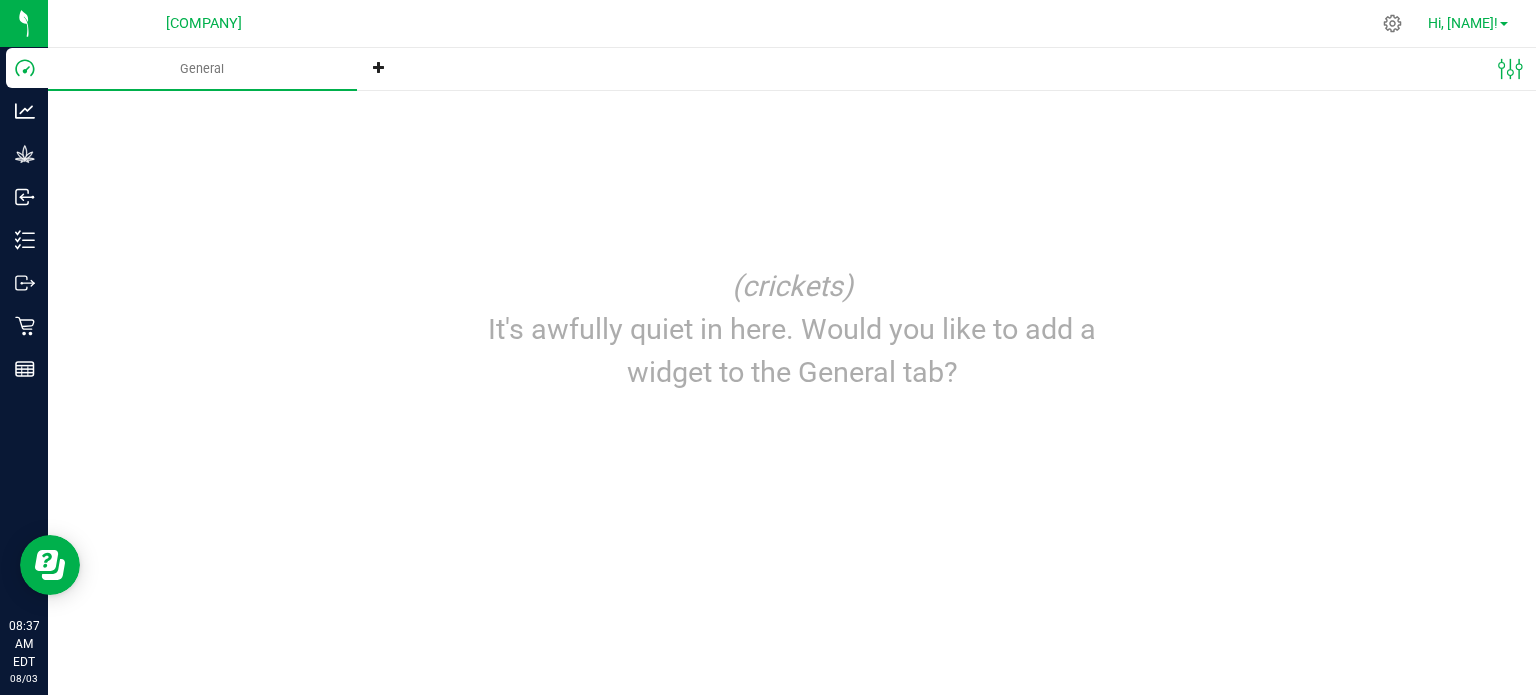 click on "Hi, [NAME]!" at bounding box center [1463, 23] 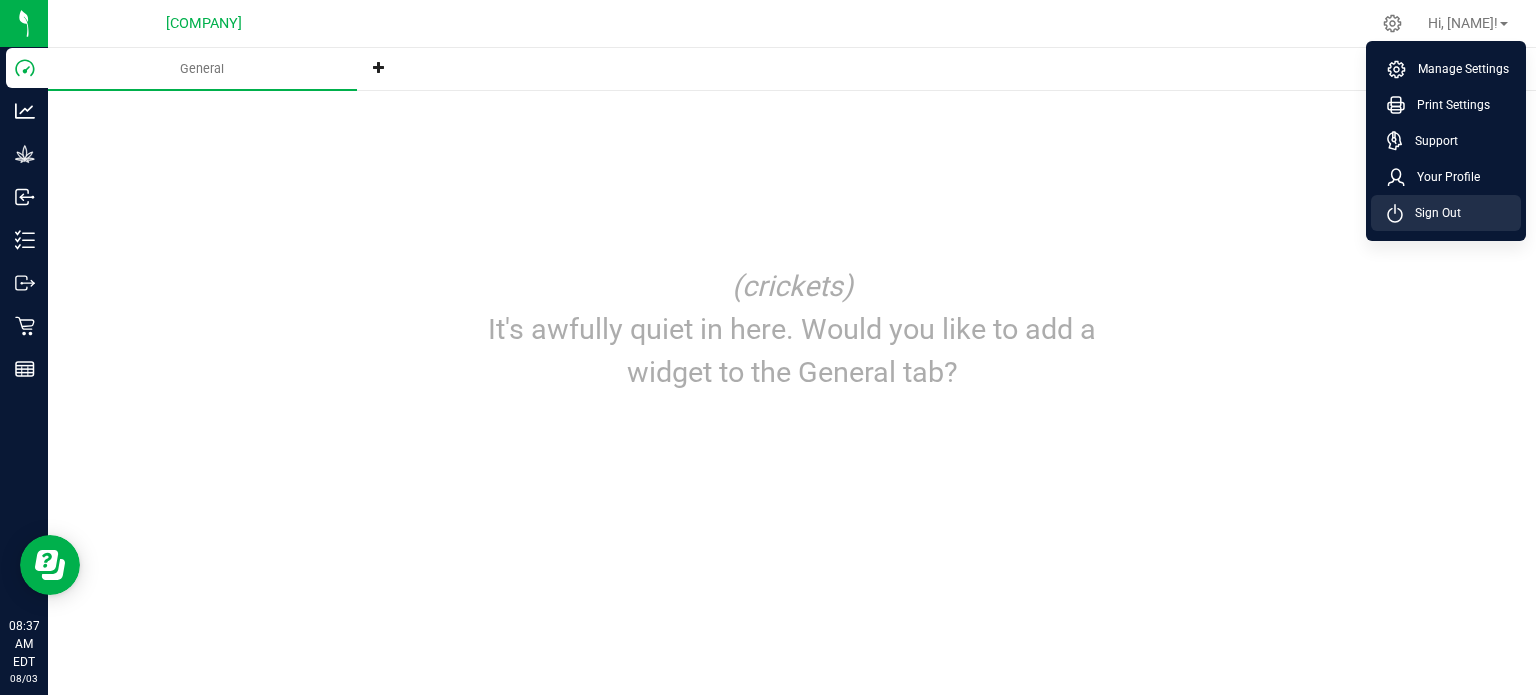 click on "Sign Out" at bounding box center (1432, 213) 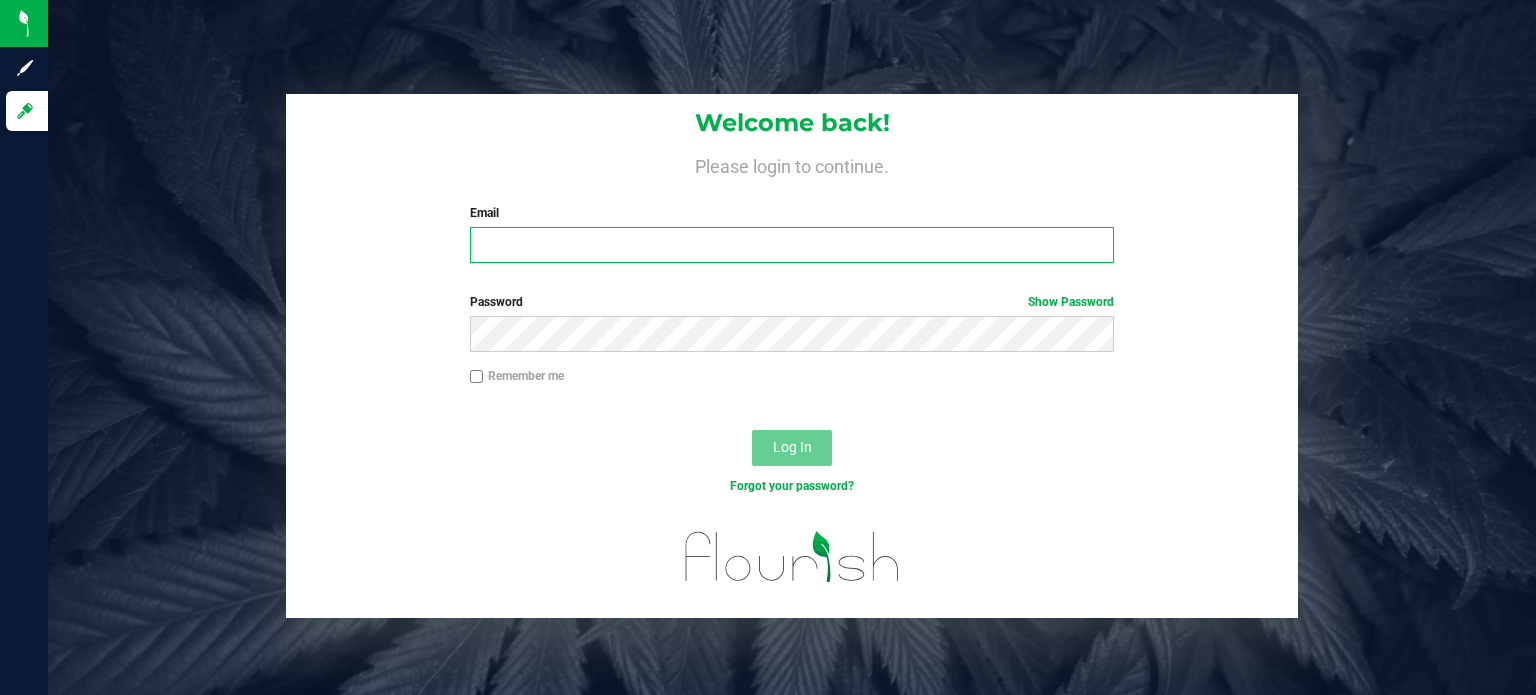 type on "[EMAIL]" 